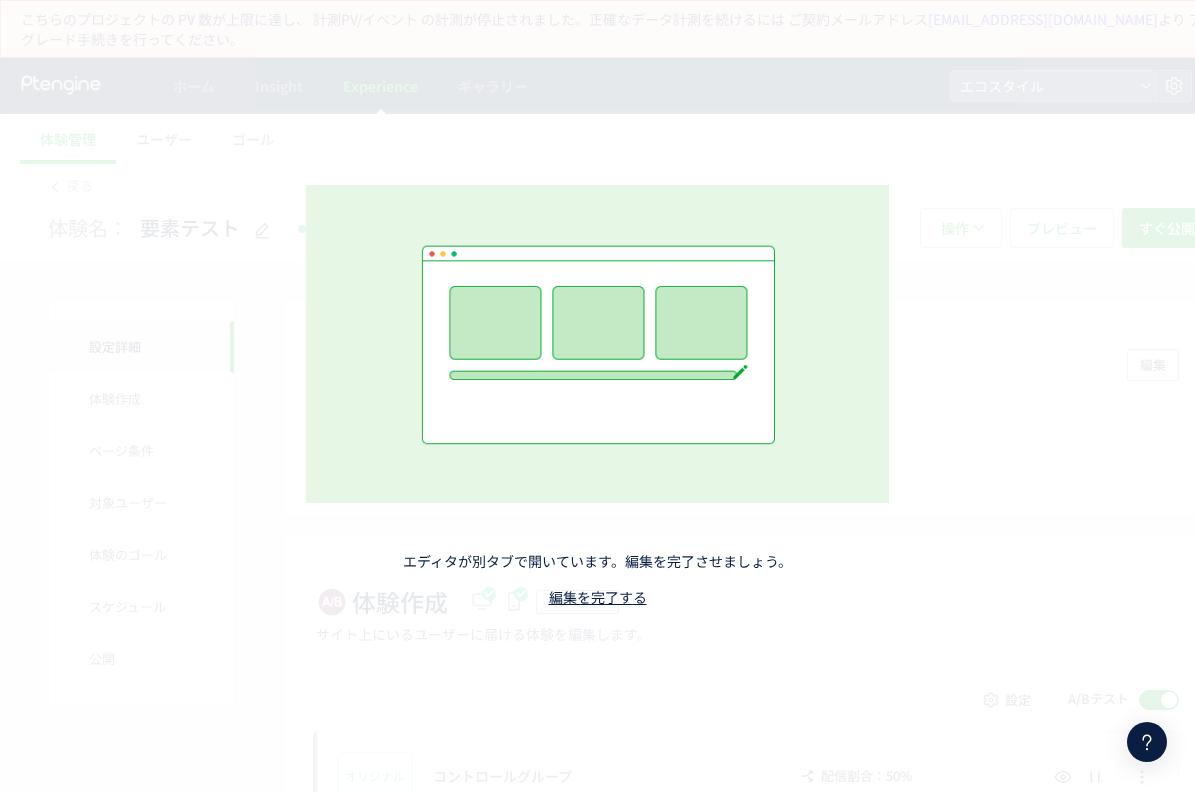 scroll, scrollTop: 0, scrollLeft: 0, axis: both 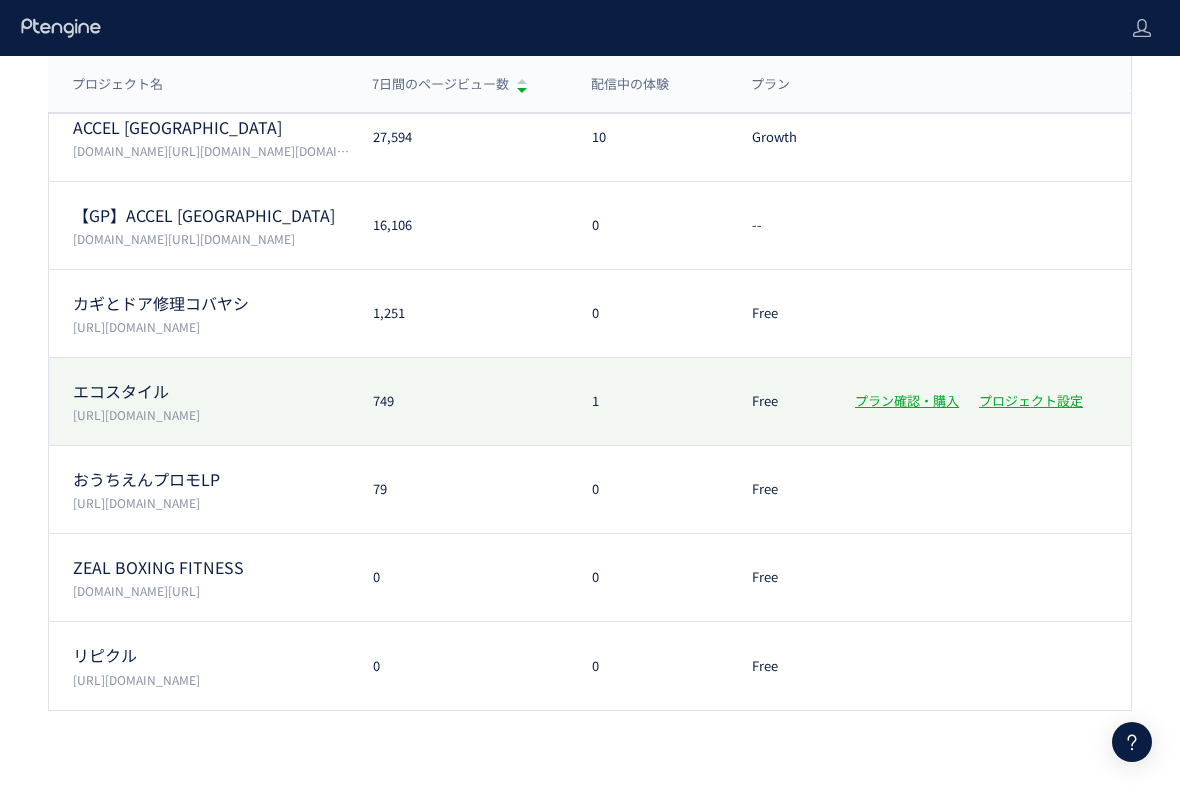 click on "エコスタイル  [URL][DOMAIN_NAME] 749 1 Free プラン確認・購入 プロジェクト設定" 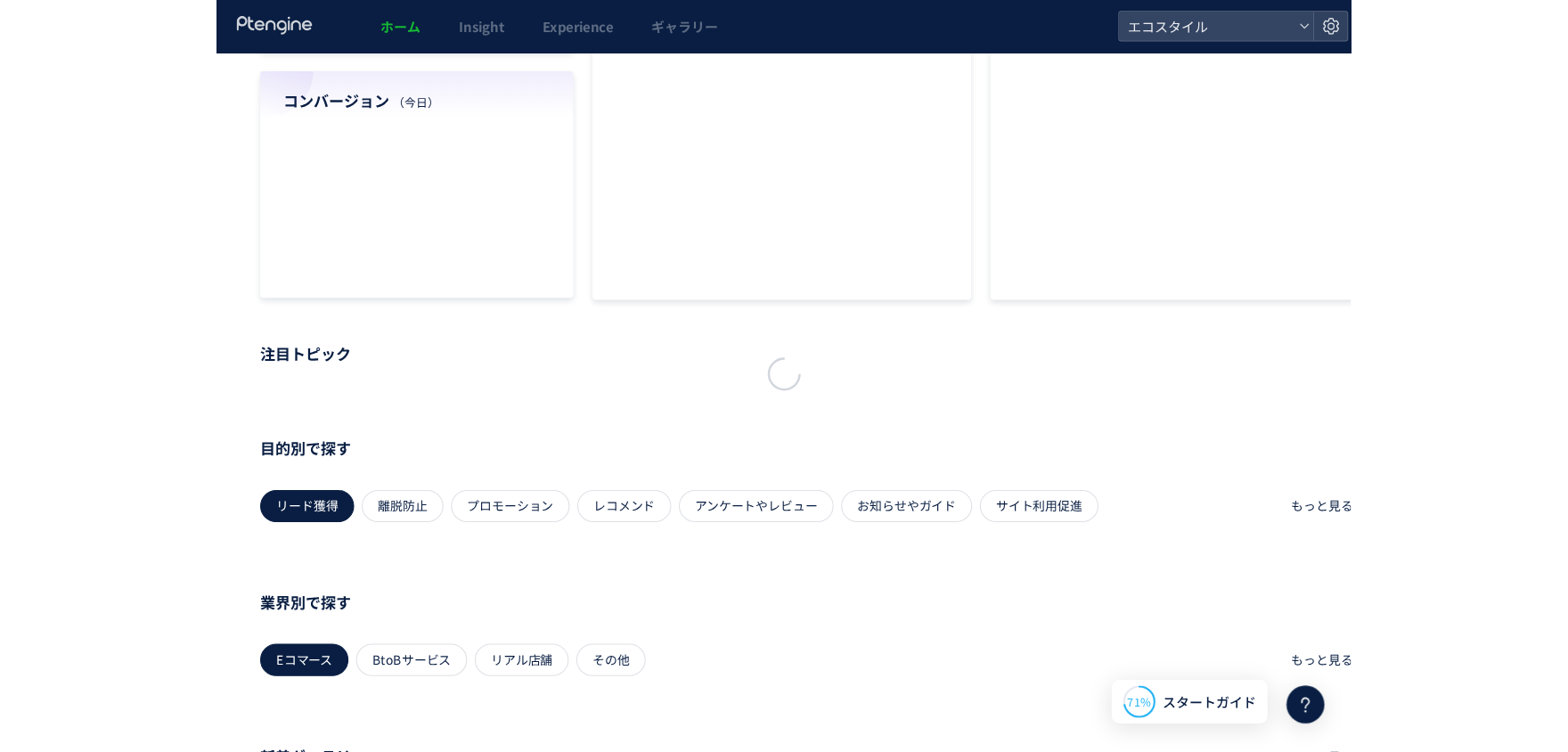 scroll, scrollTop: 0, scrollLeft: 0, axis: both 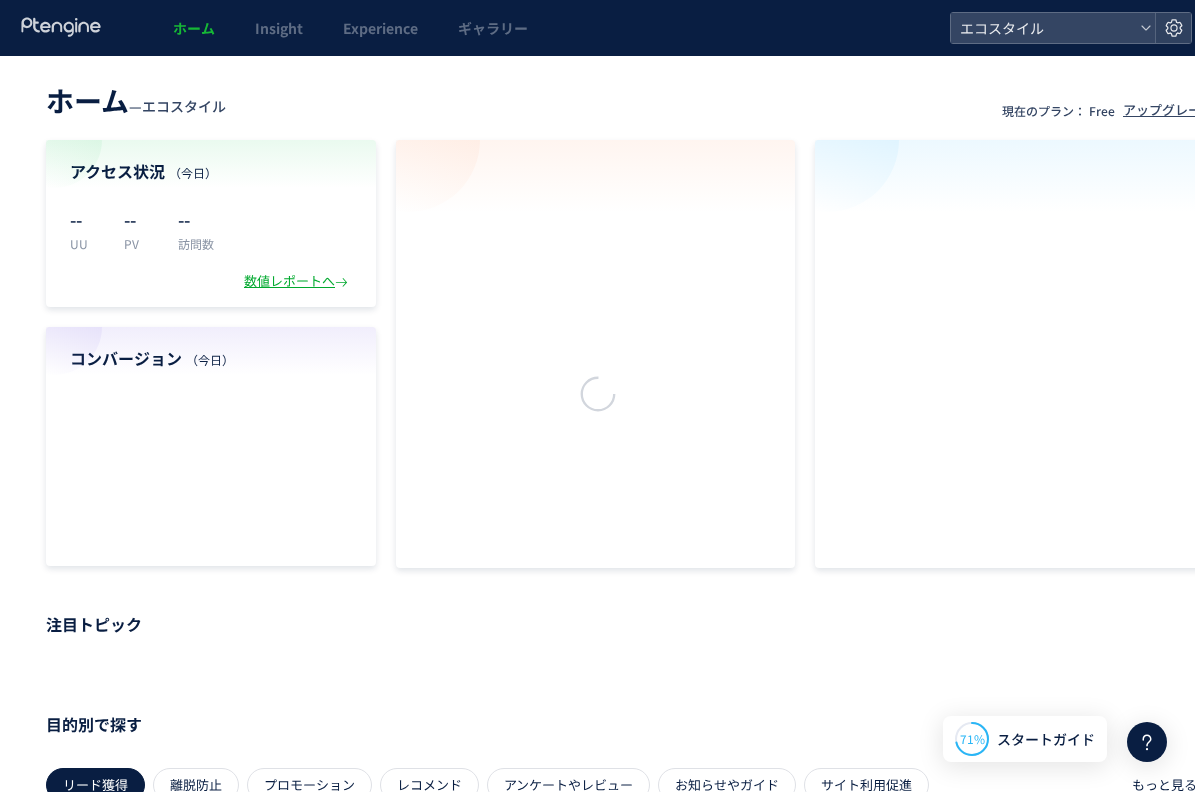 click at bounding box center (597, 396) 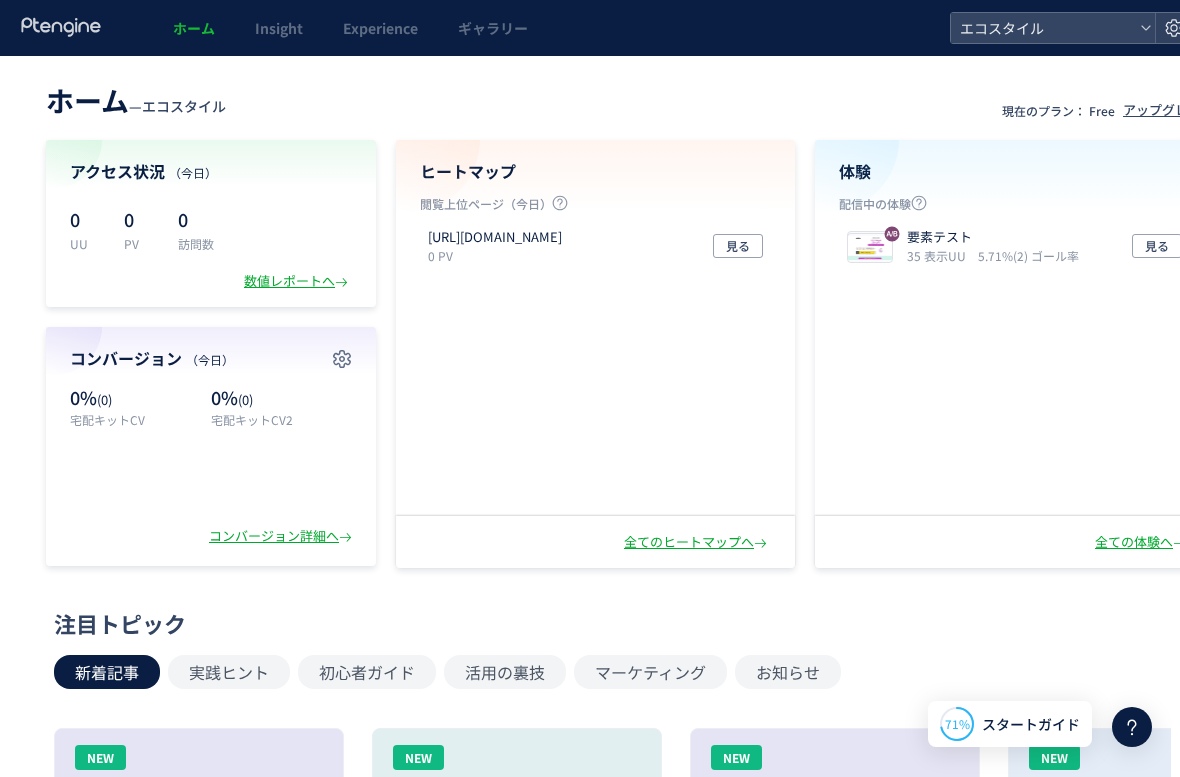 click on "ホーム" at bounding box center (194, 28) 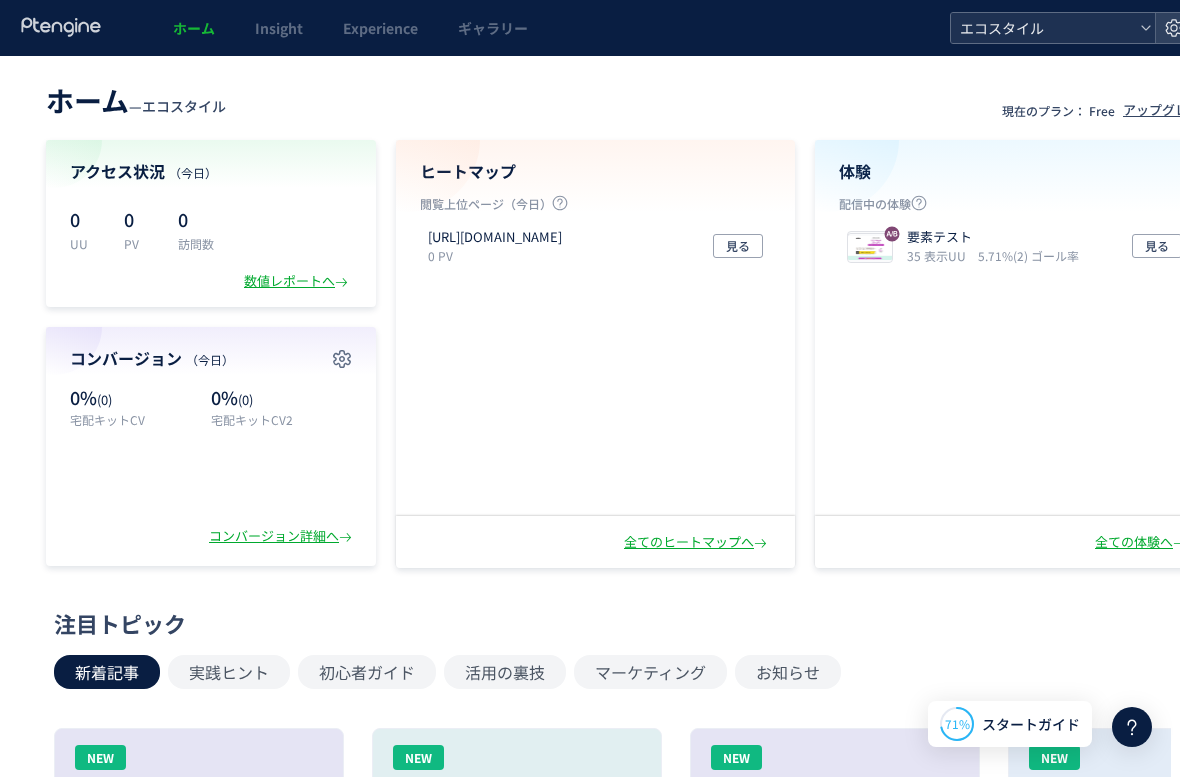 click on "エコスタイル" at bounding box center (1043, 28) 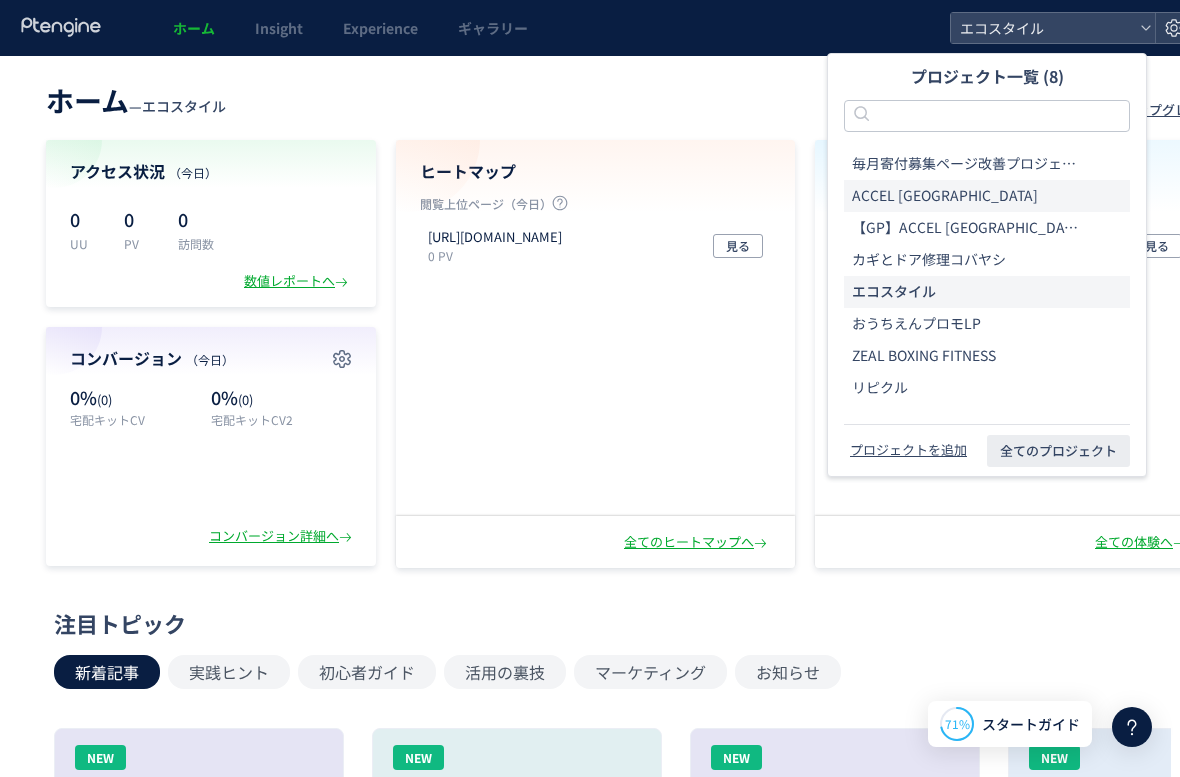 click on "ACCEL [GEOGRAPHIC_DATA]" at bounding box center [945, 196] 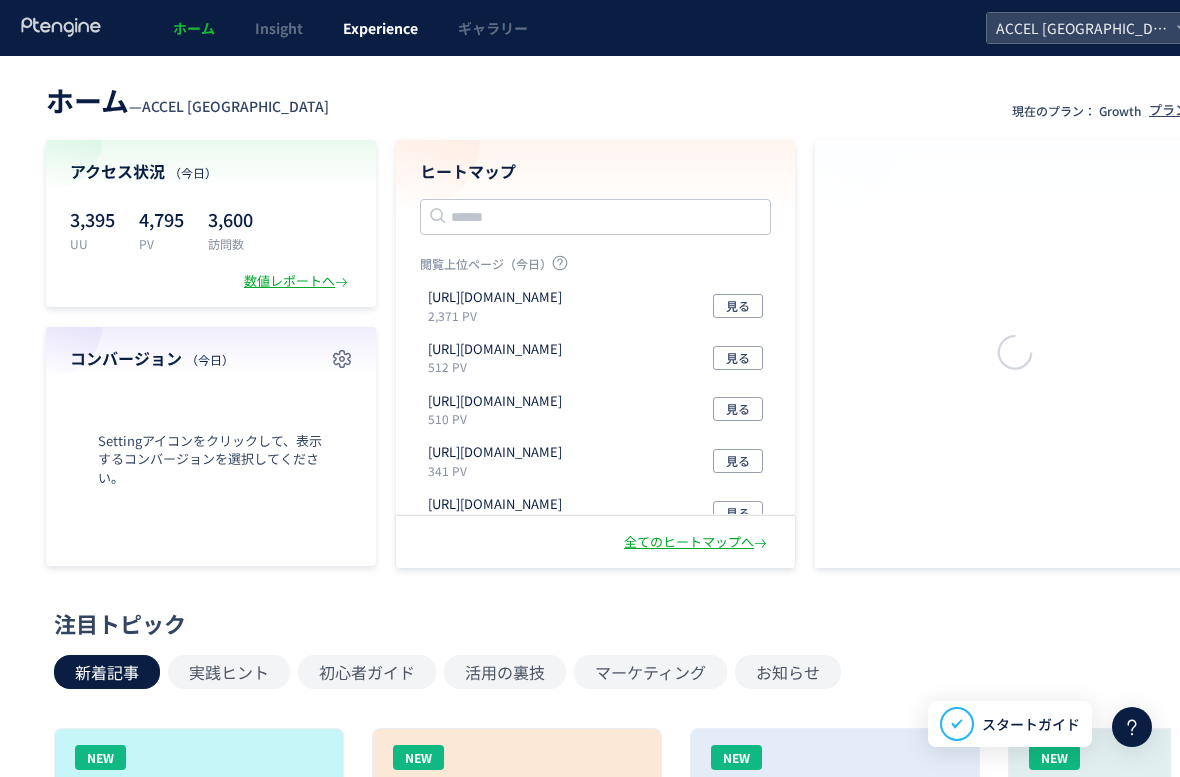 click on "Experience" at bounding box center [380, 28] 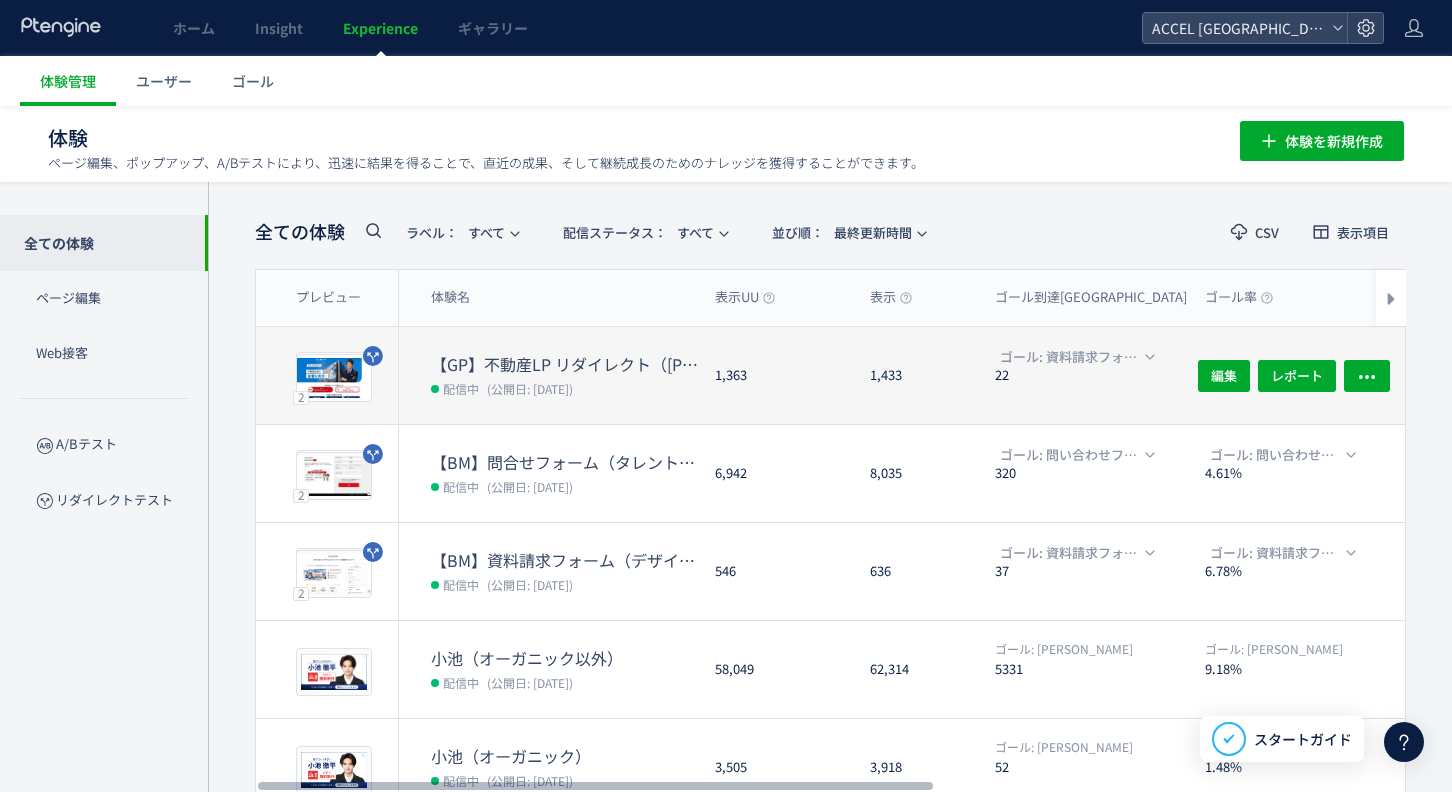click on "【GP】不動産LP リダイレクト（[PERSON_NAME]）" at bounding box center [565, 364] 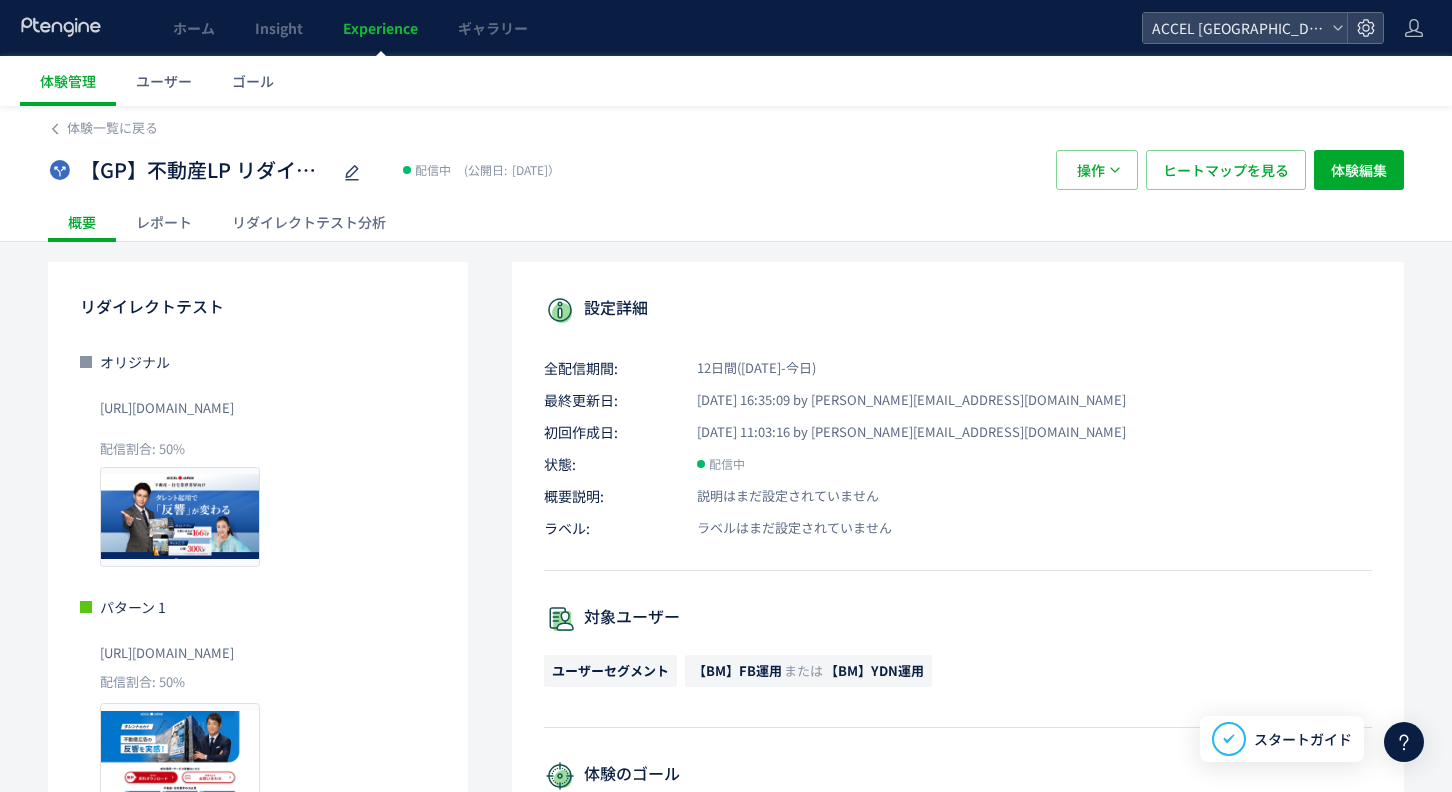 click on "リダイレクトテスト分析" 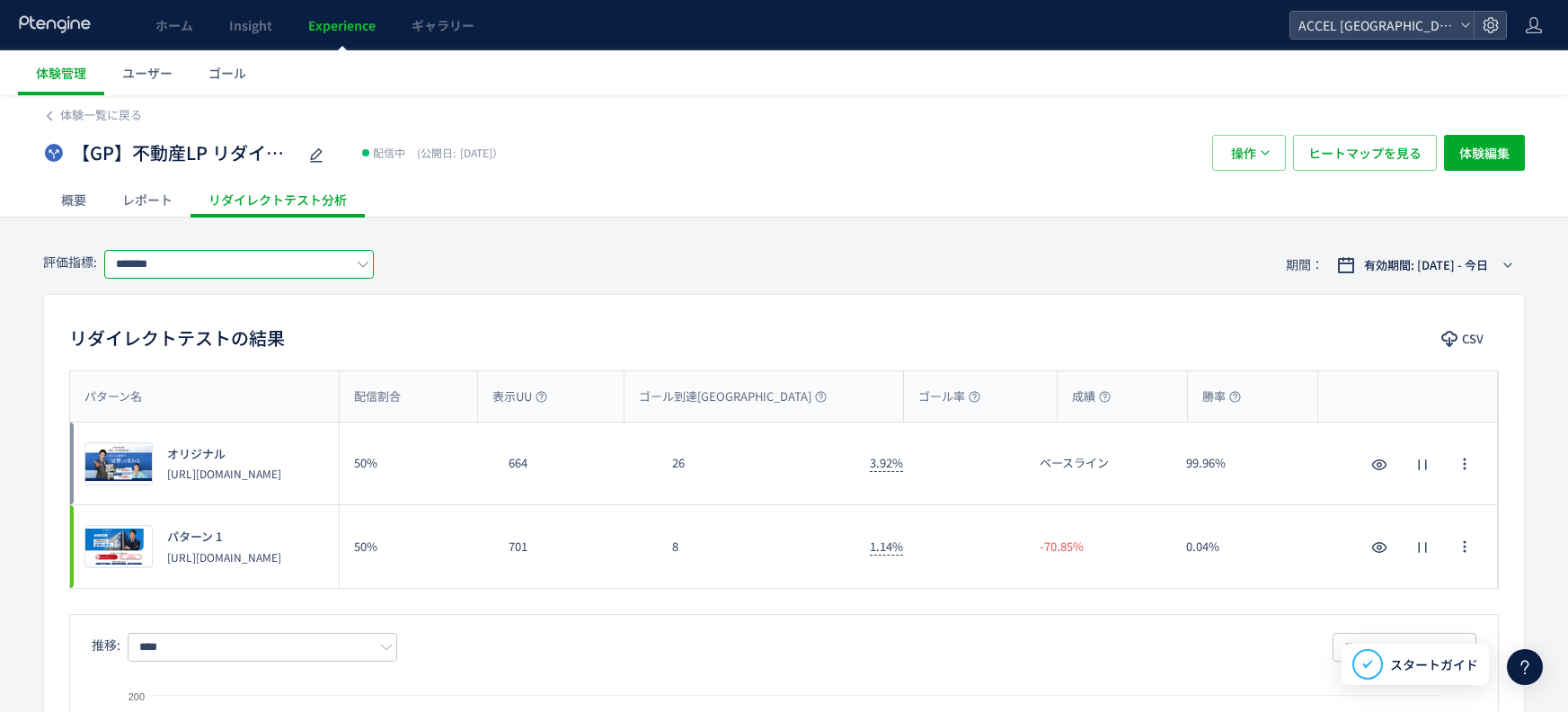 click on "*******" 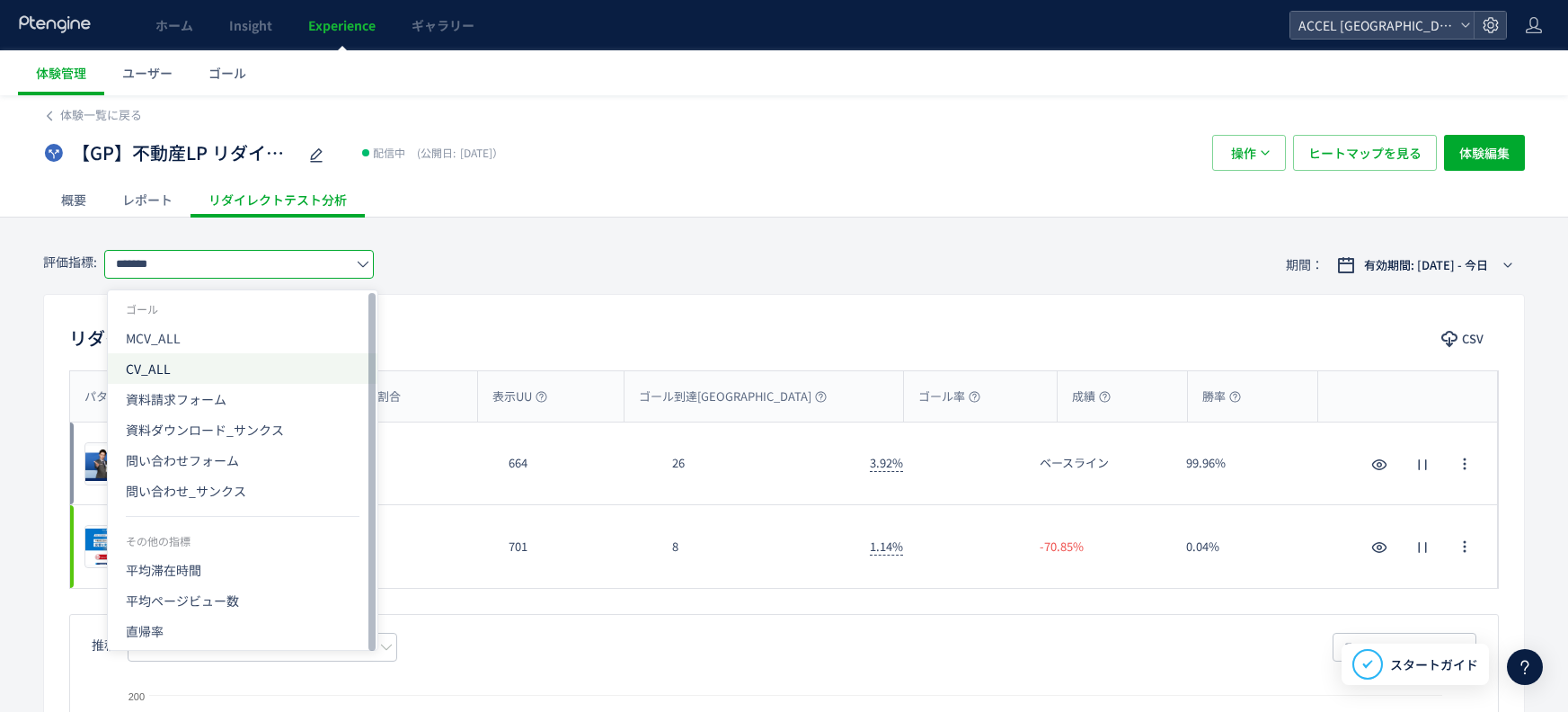 click on "CV_ALL" 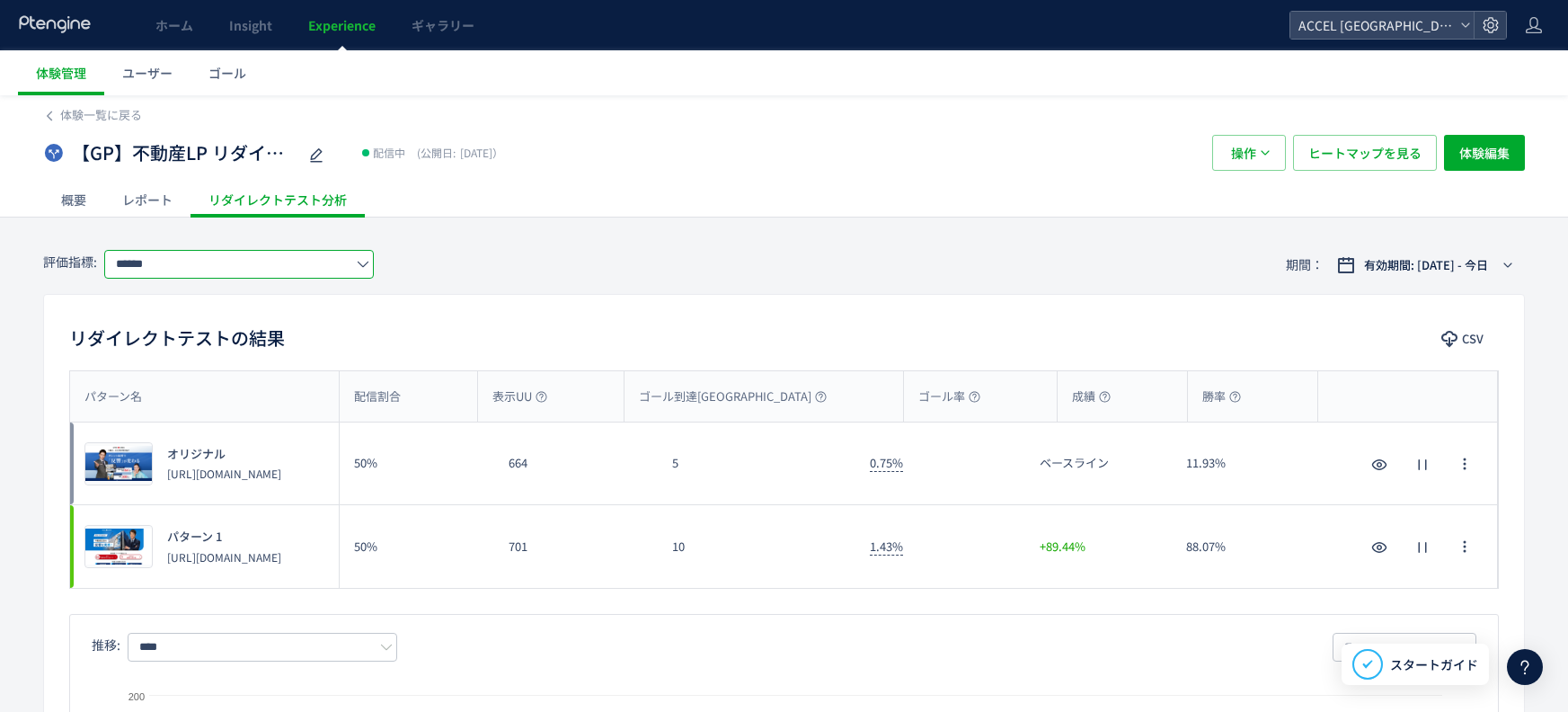 click on "******" 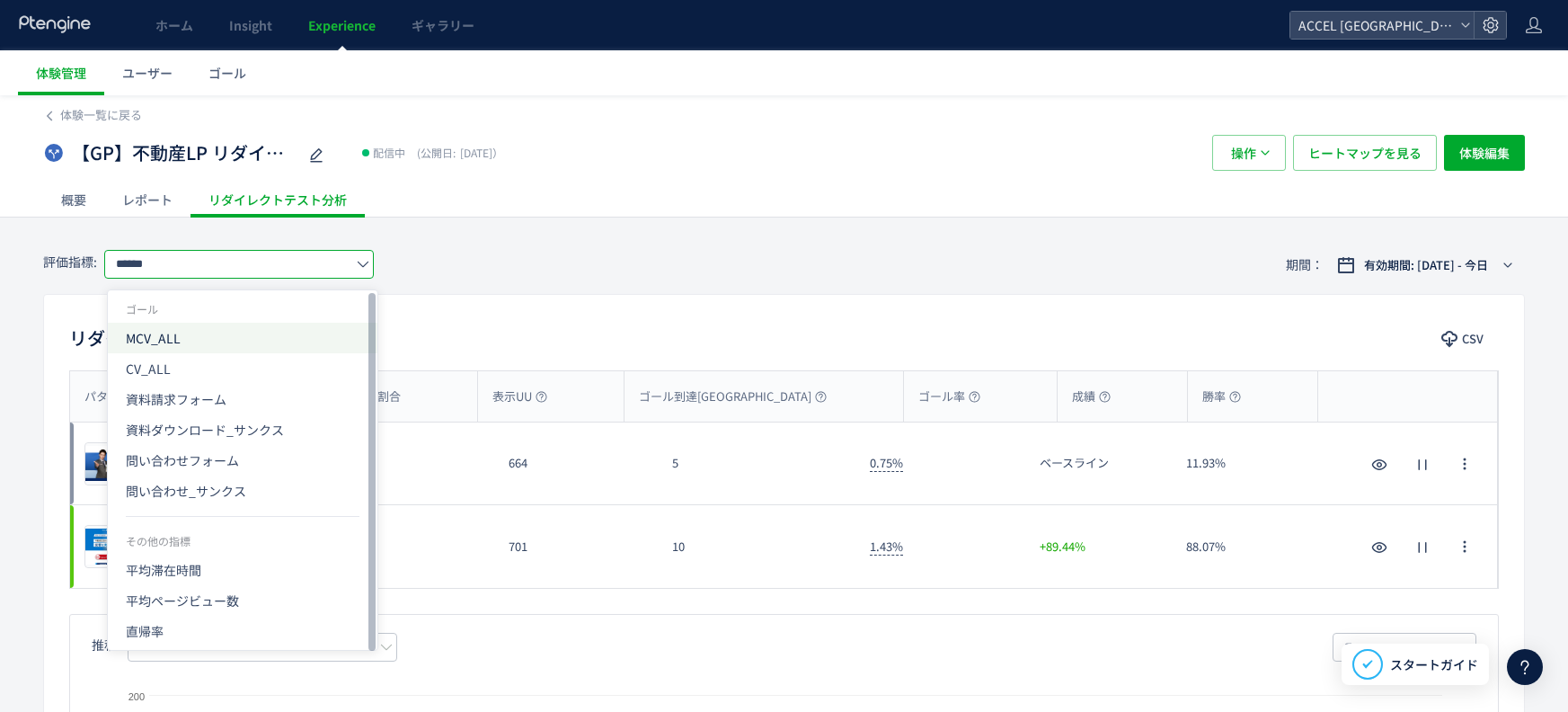 click on "MCV_ALL" 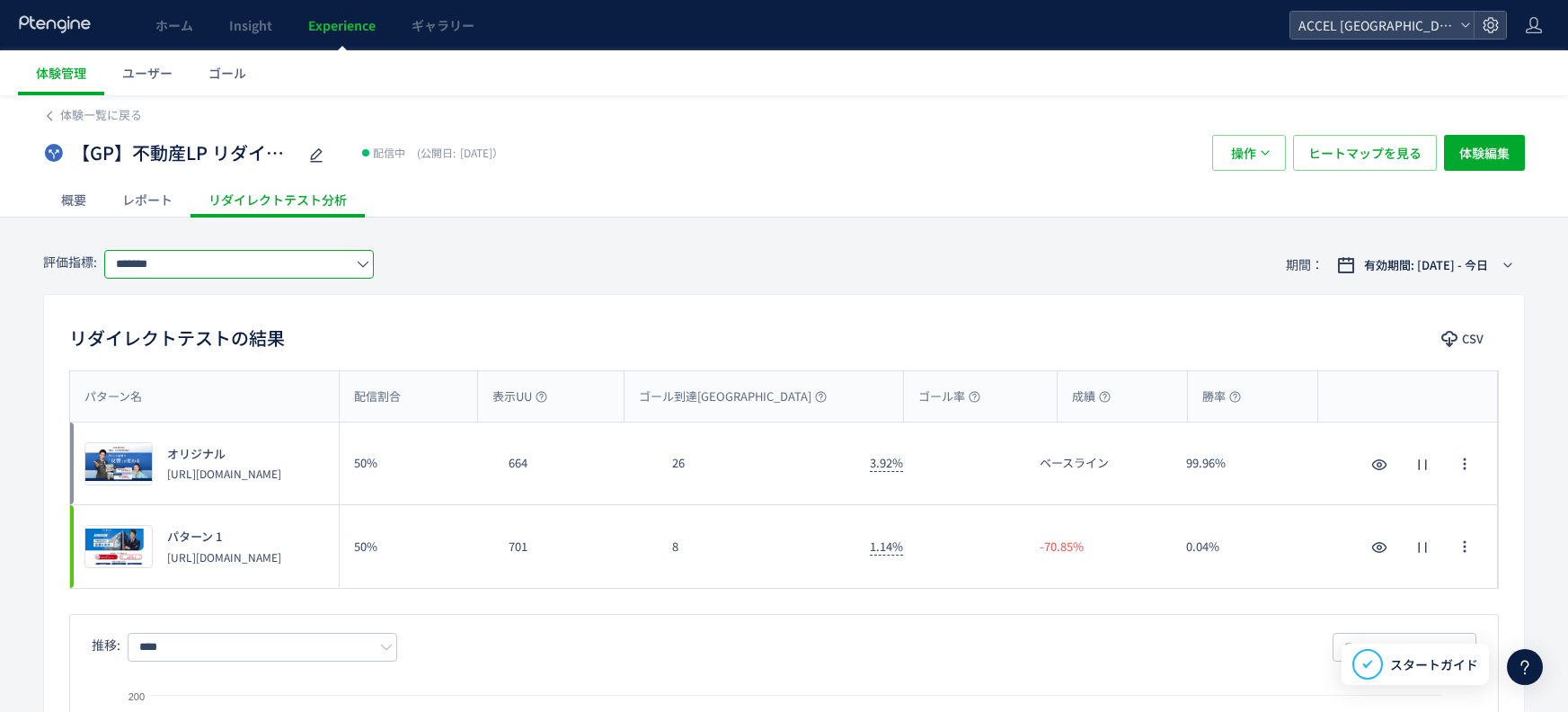 click on "*******" 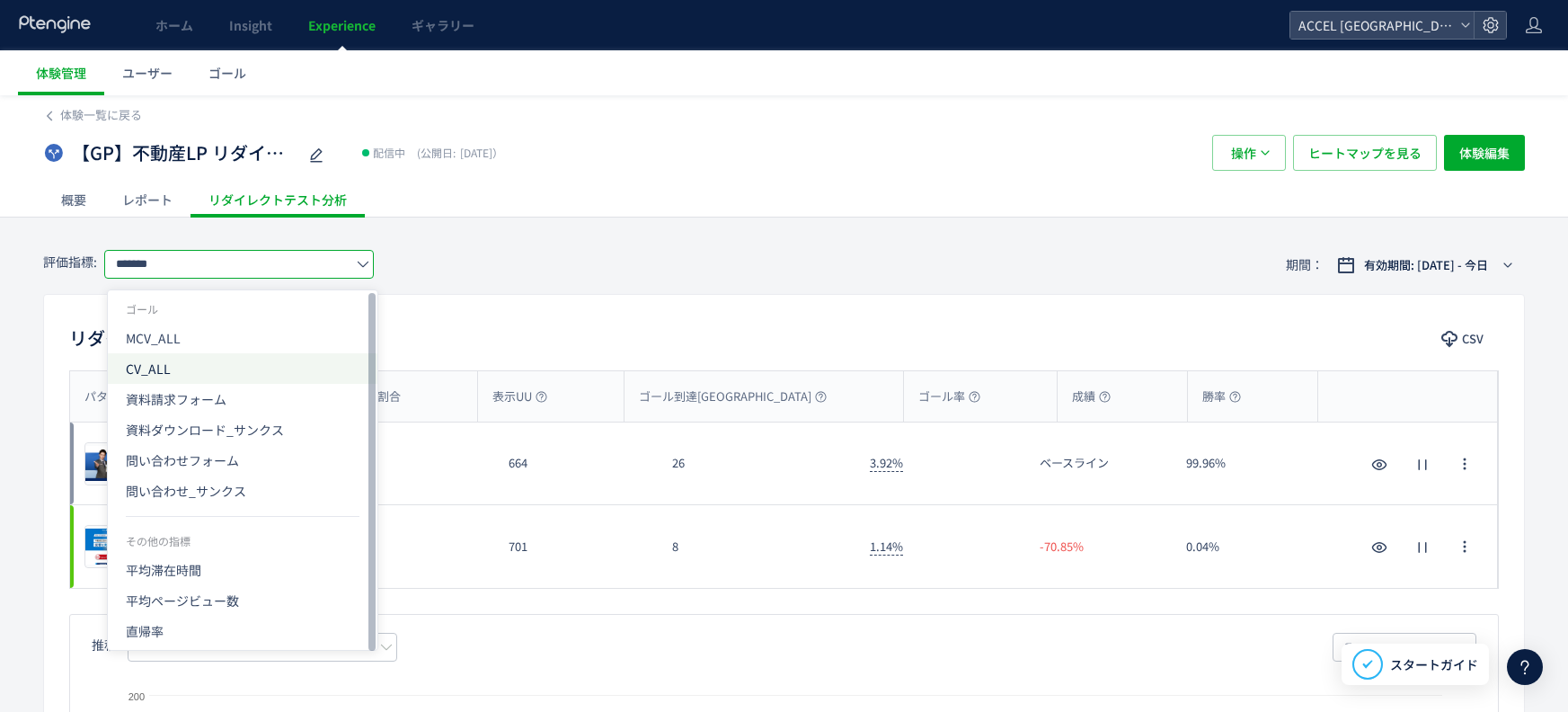 click on "CV_ALL" 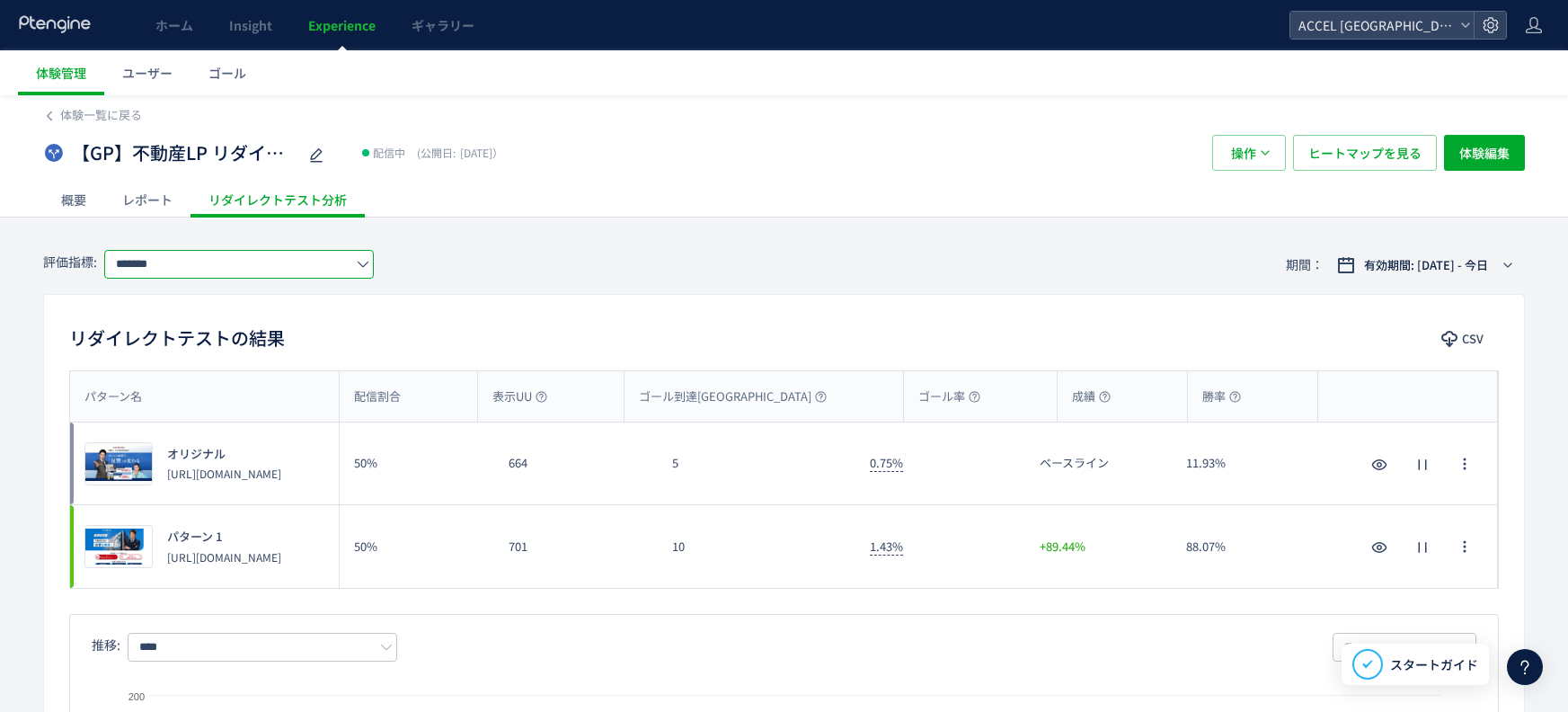 click on "*******" 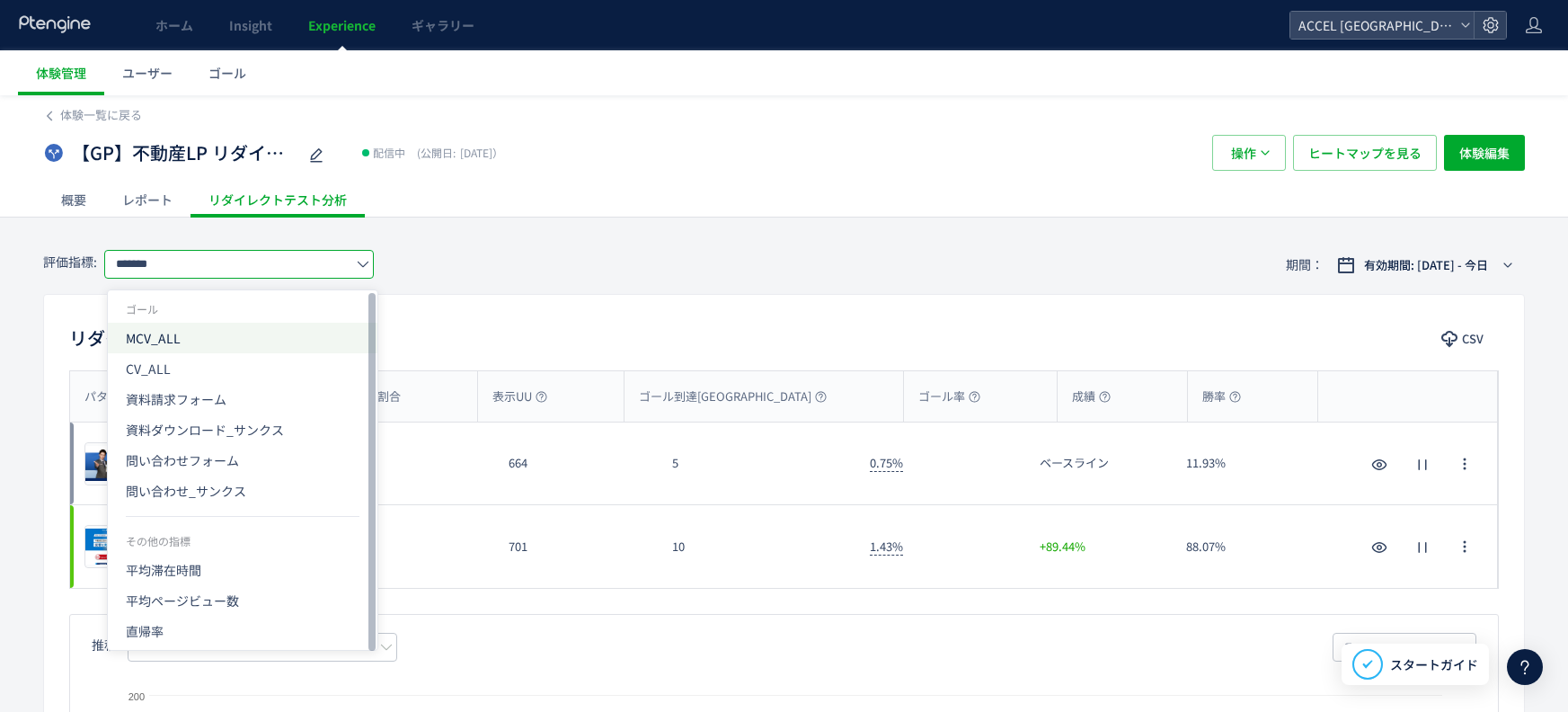 click on "MCV_ALL" 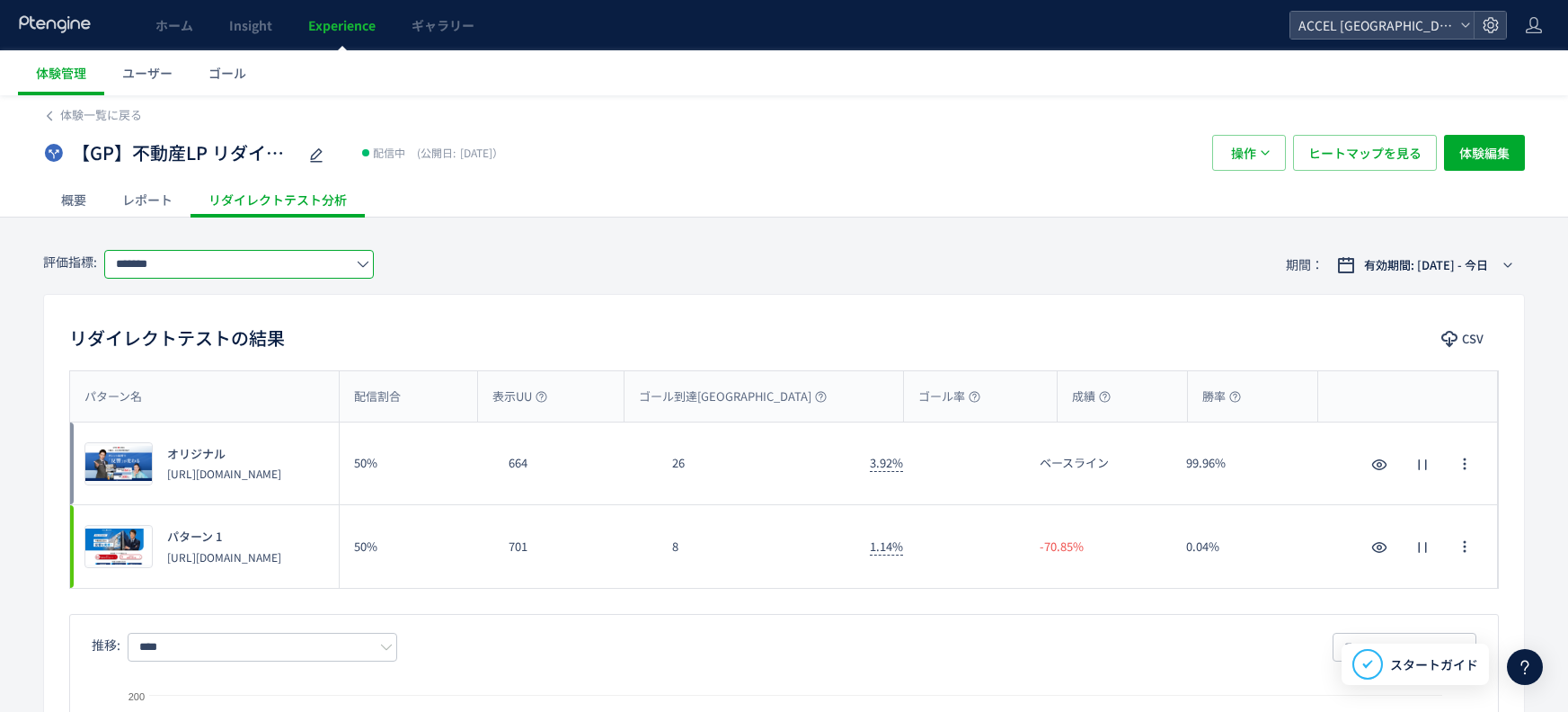click on "*******" 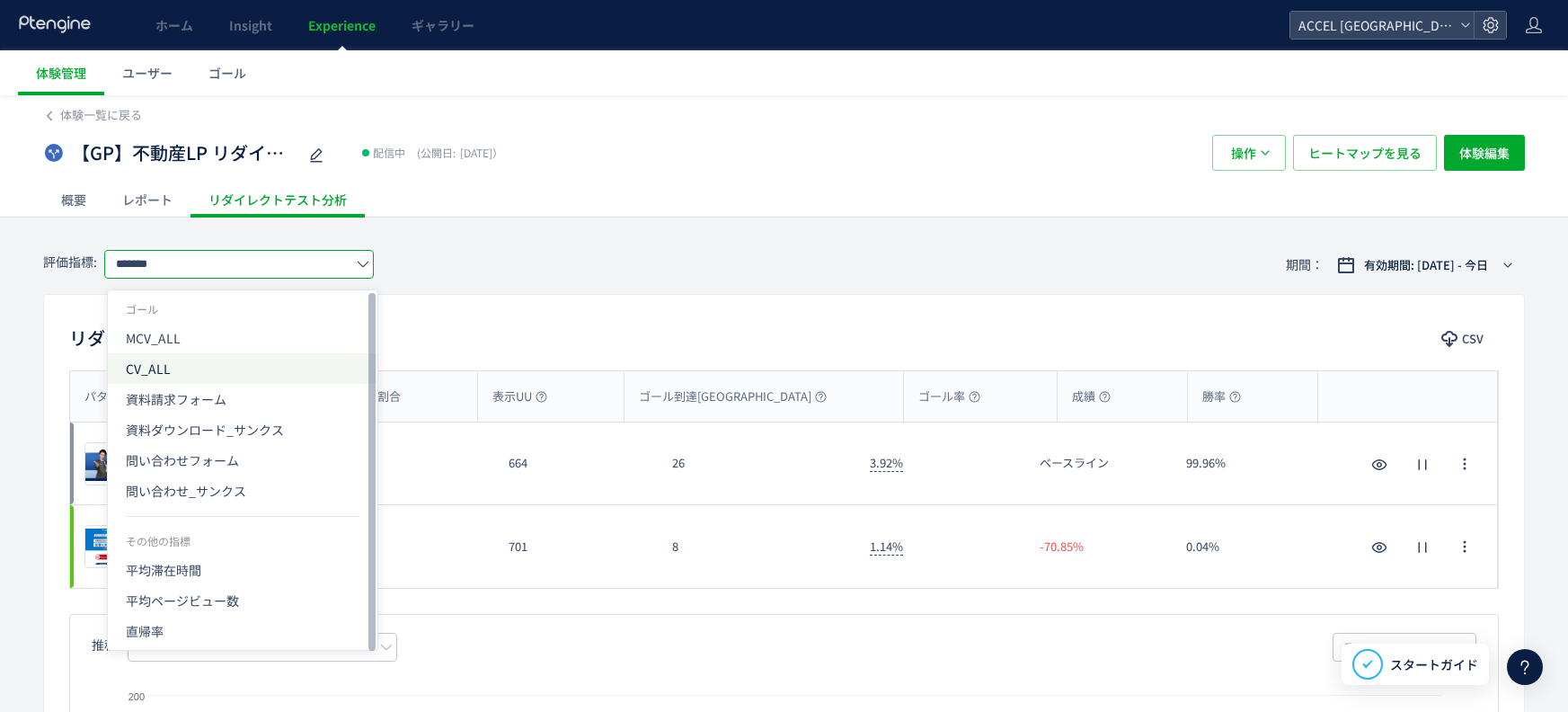 click on "CV_ALL" 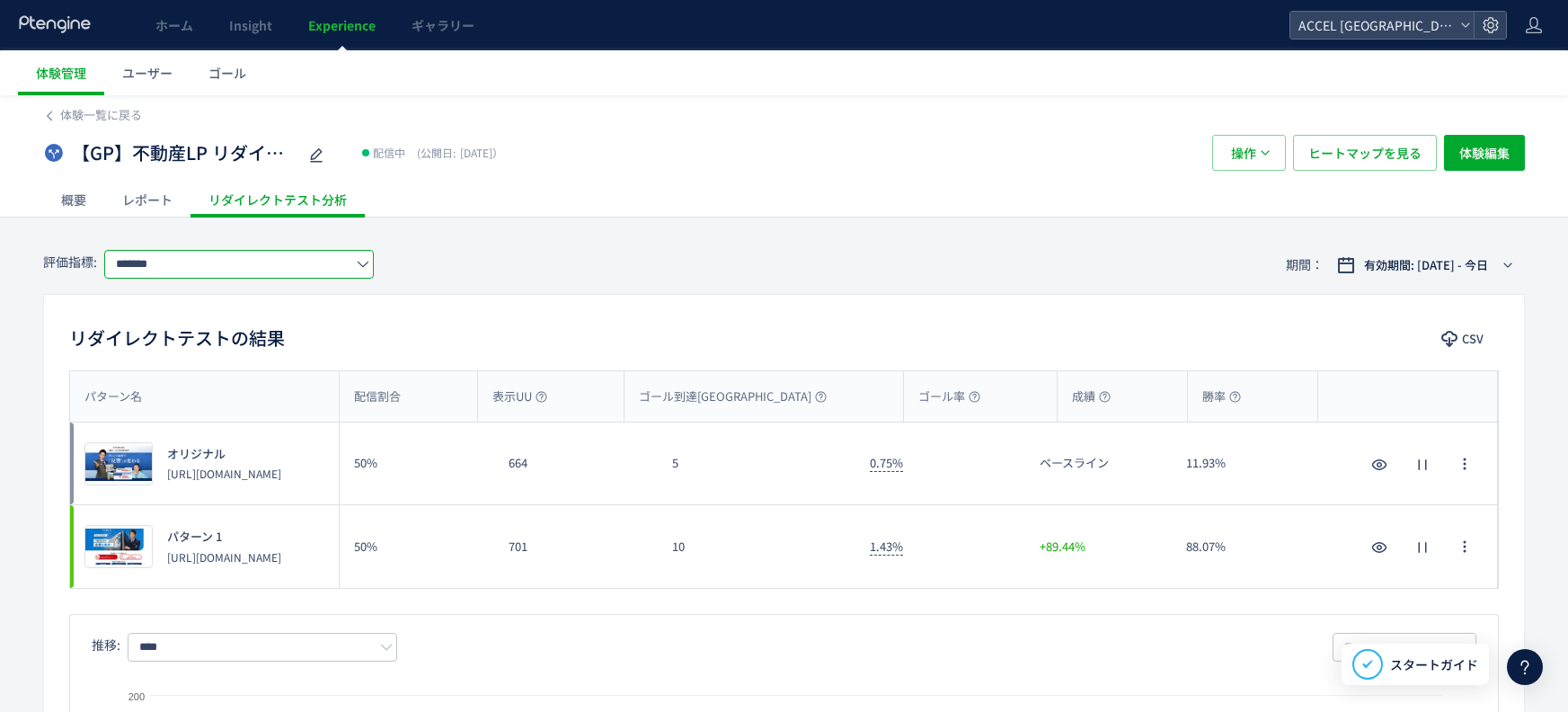 click on "*******" 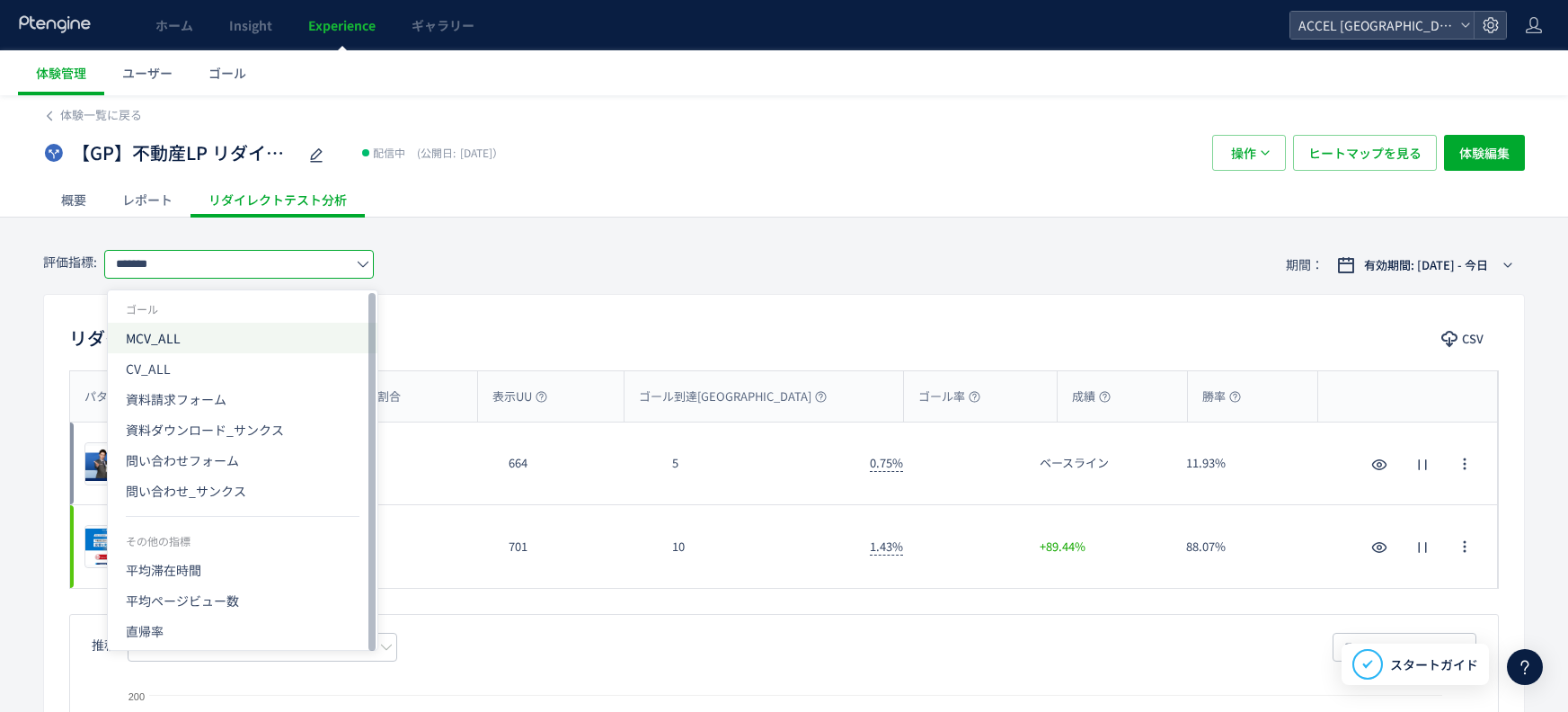 click on "MCV_ALL" 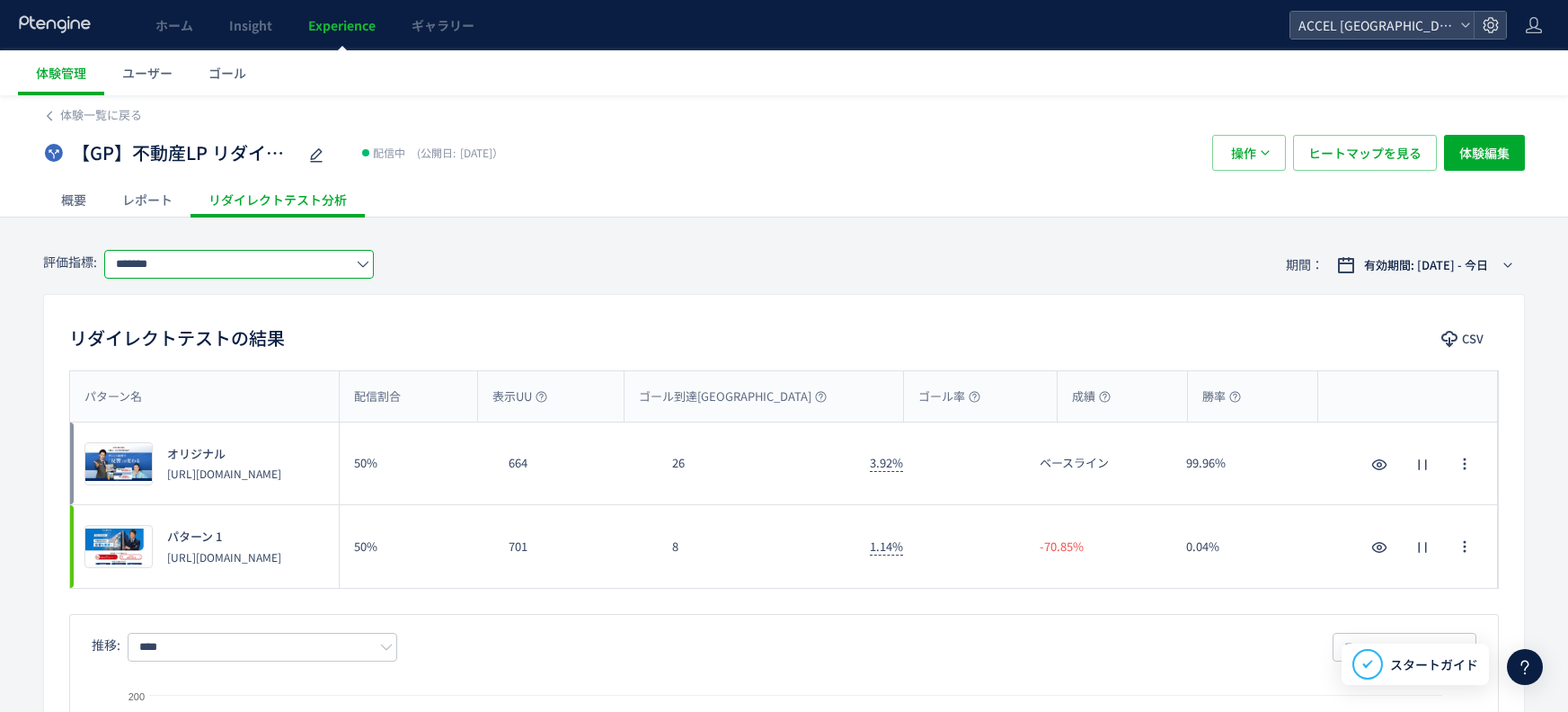 click on "*******" 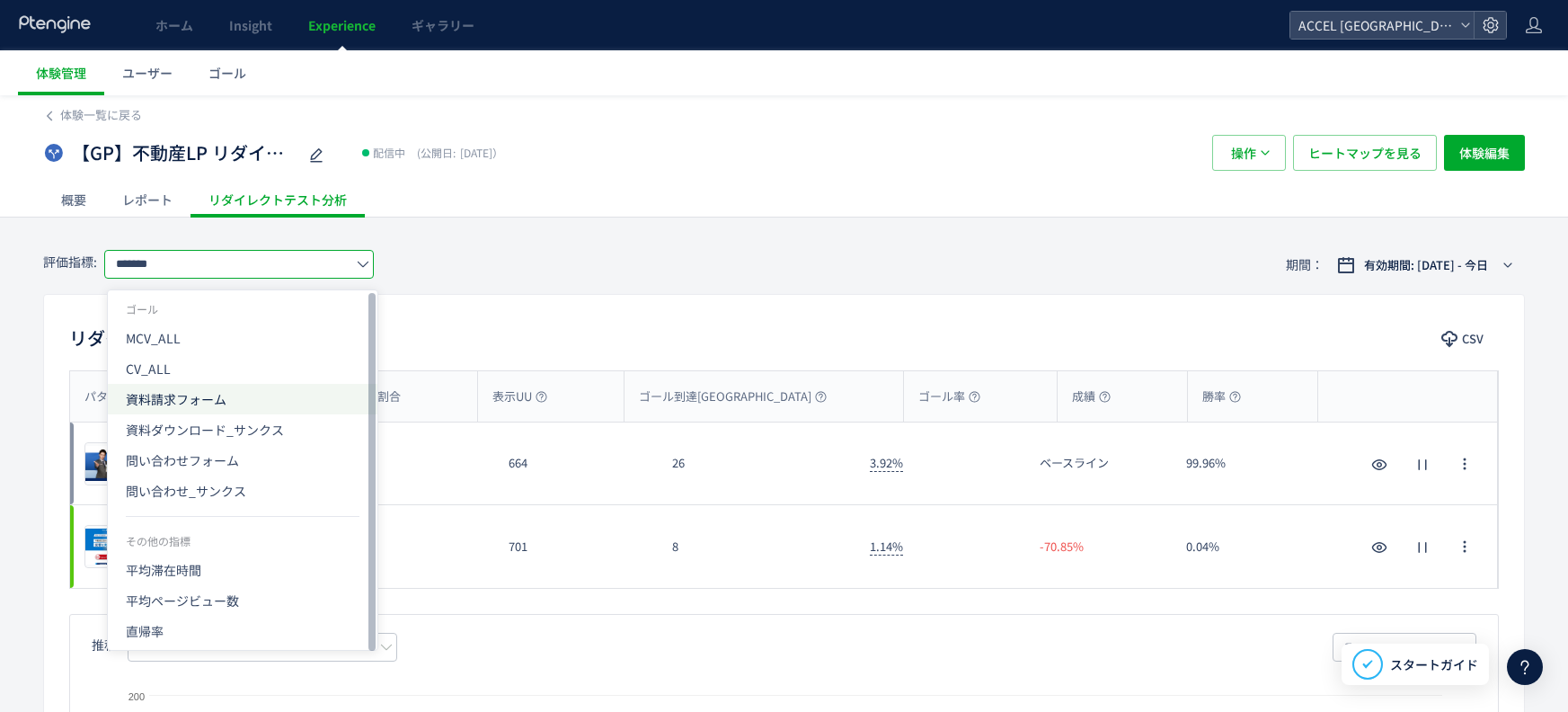 click on "資料請求フォーム" 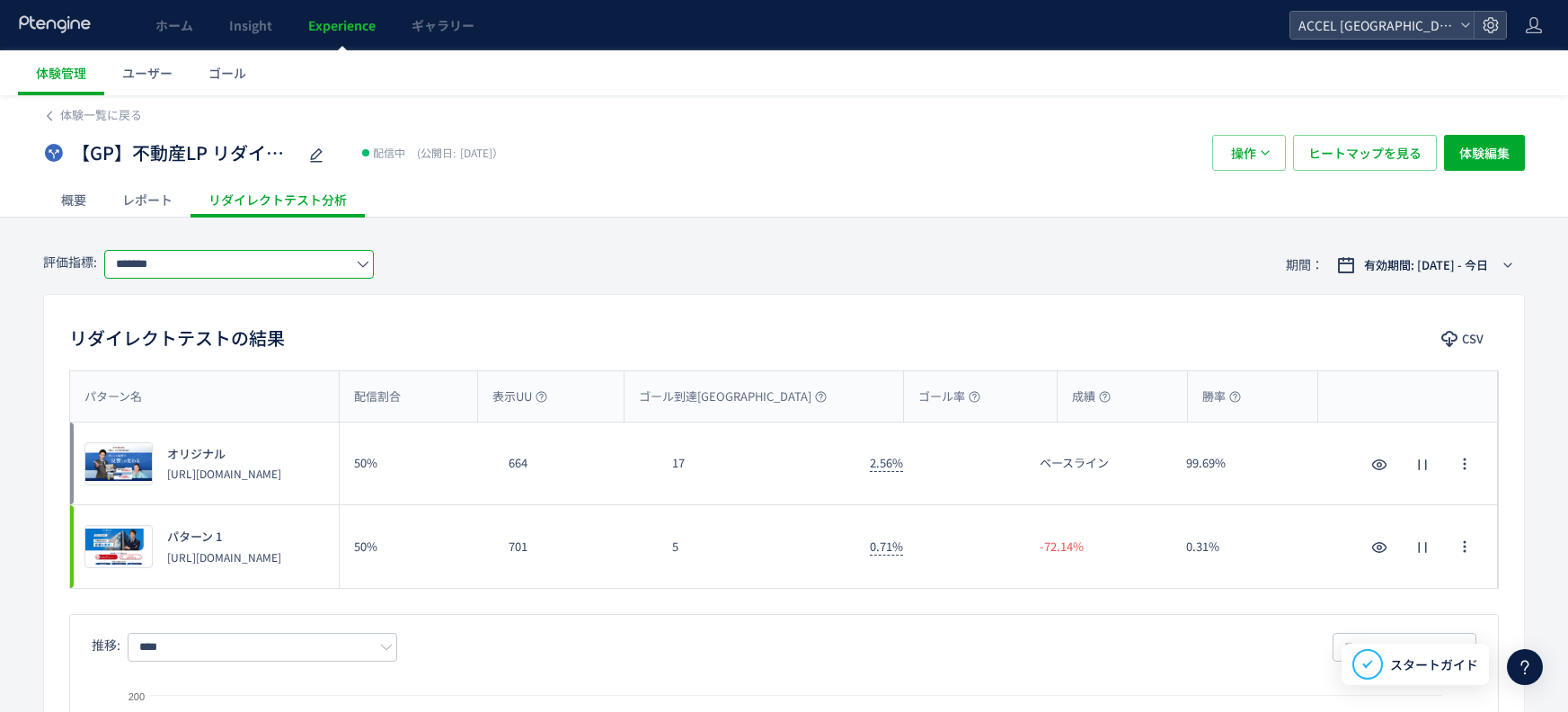 click on "*******" 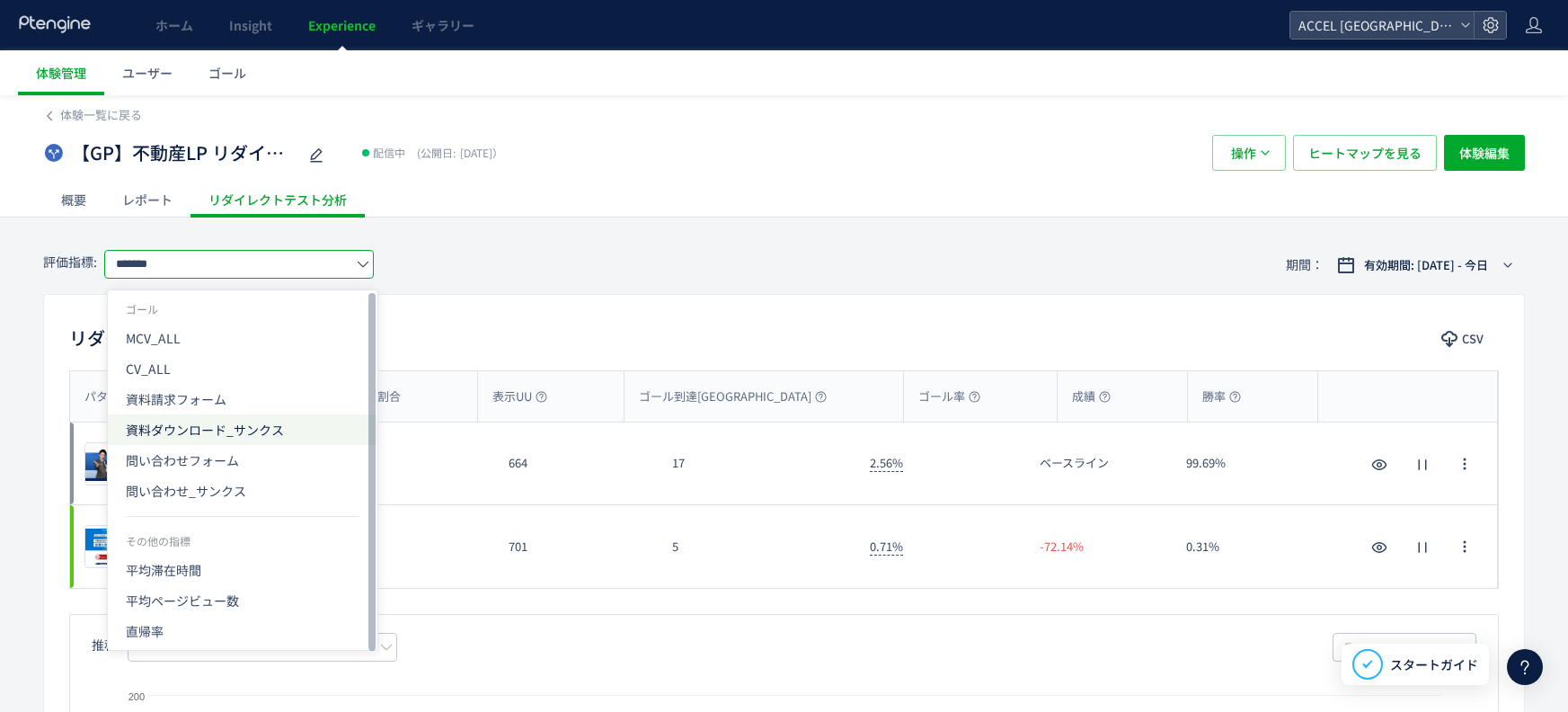 click on "資料ダウンロード_サンクス" 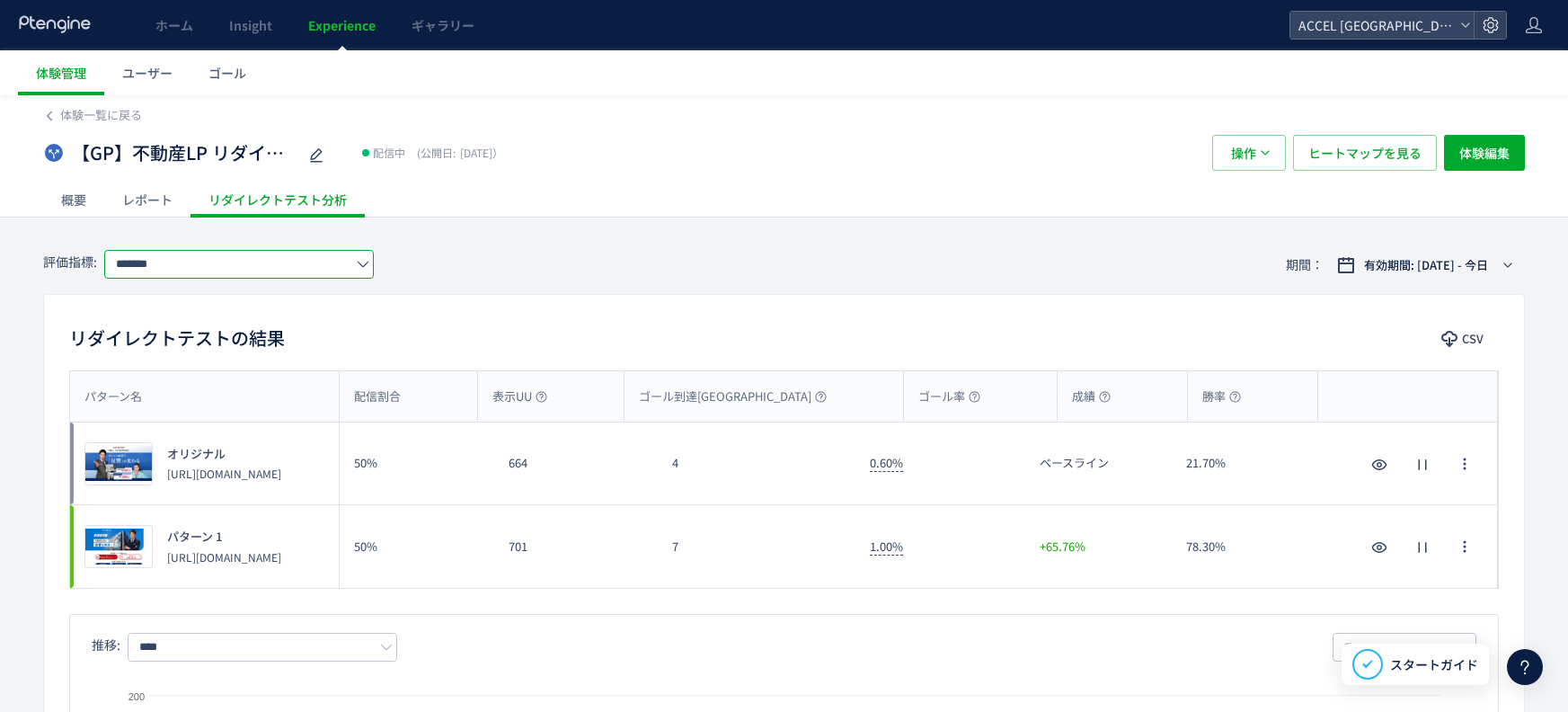 click on "*******" 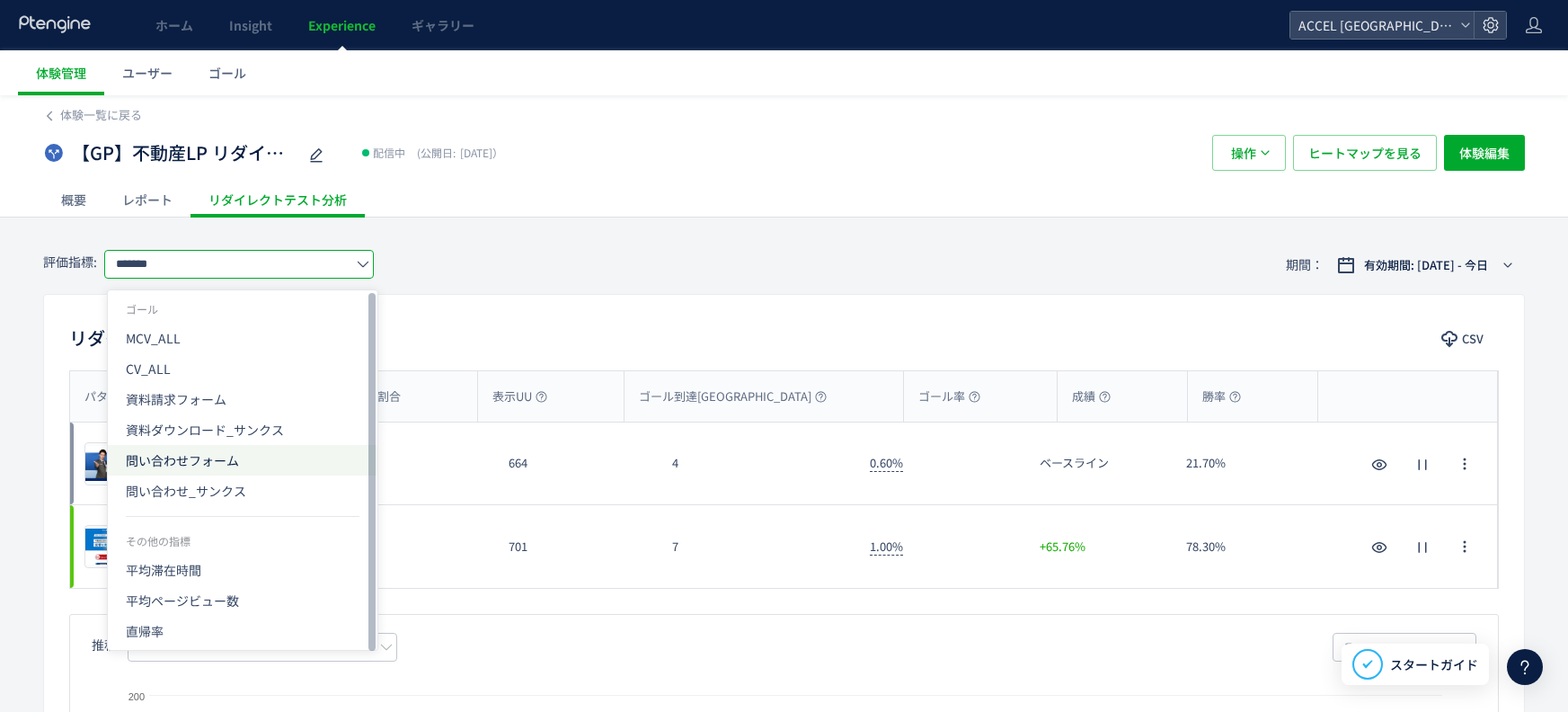 click on "問い合わせフォーム" 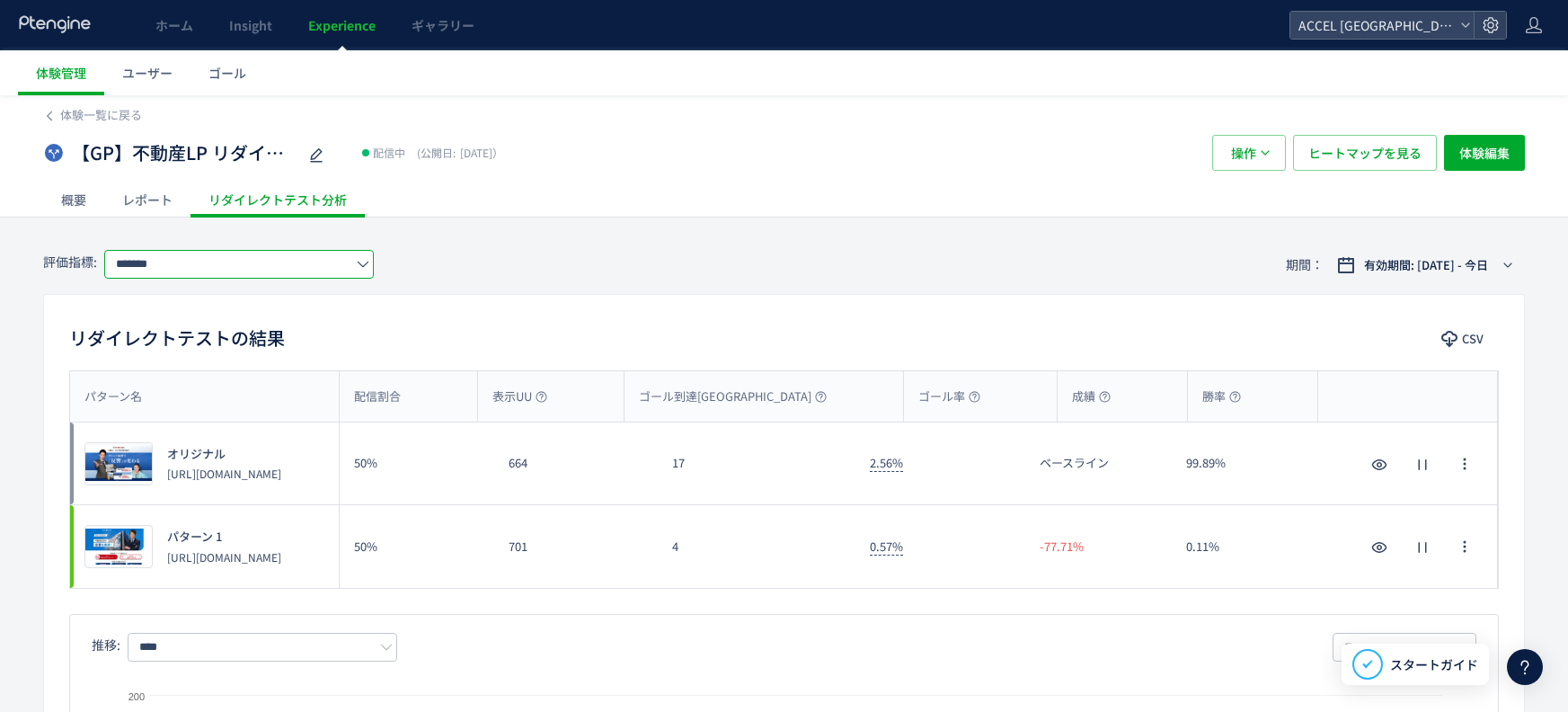 click on "*******" 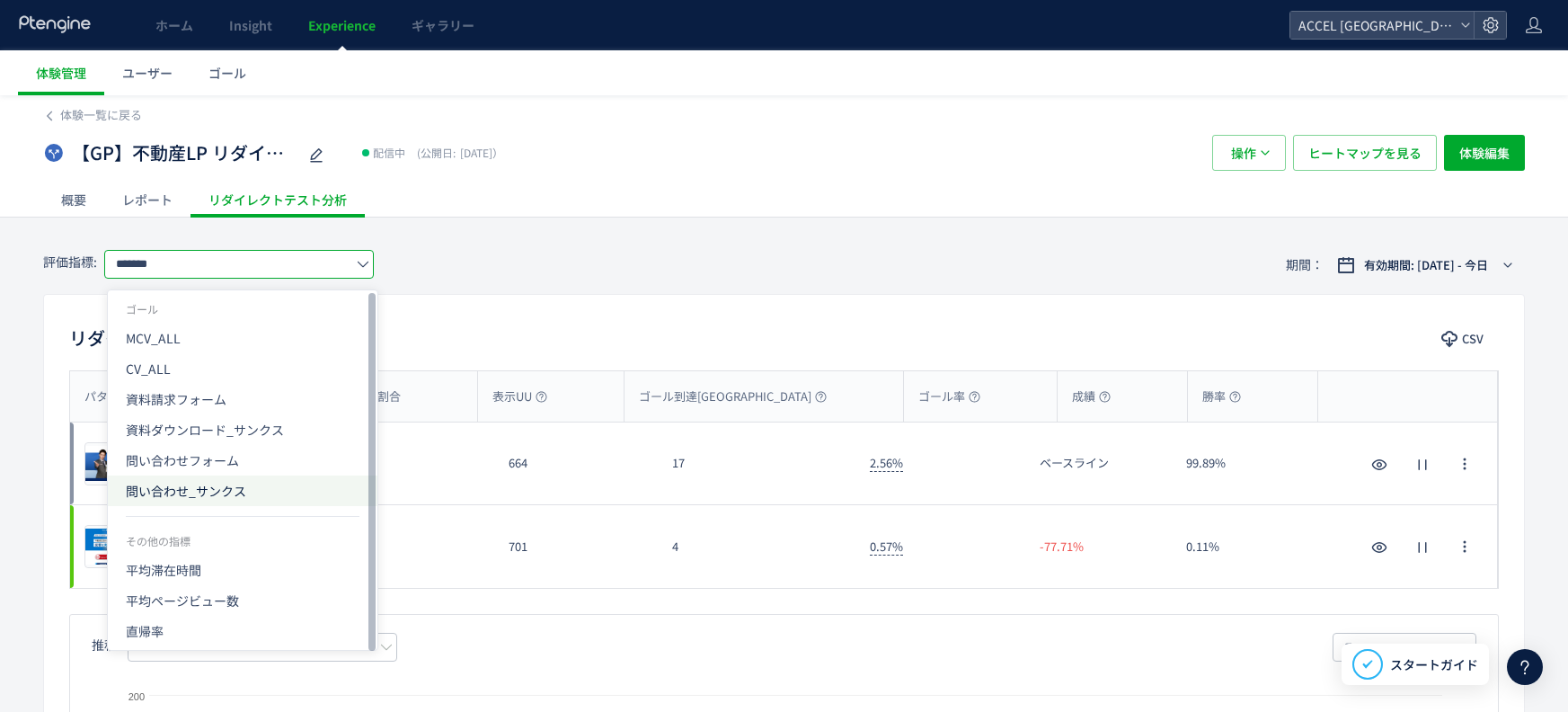 click on "問い合わせ_サンクス" 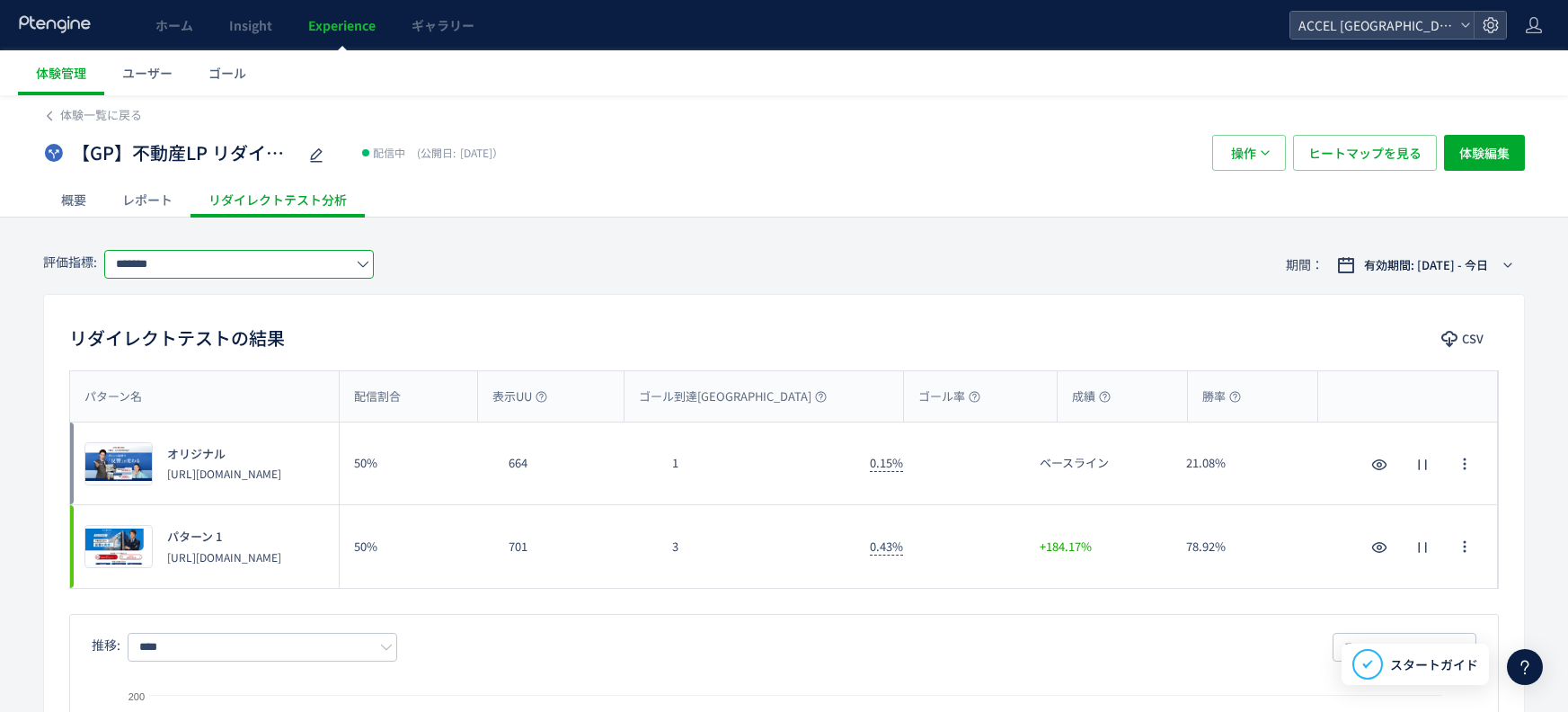 click on "*******" 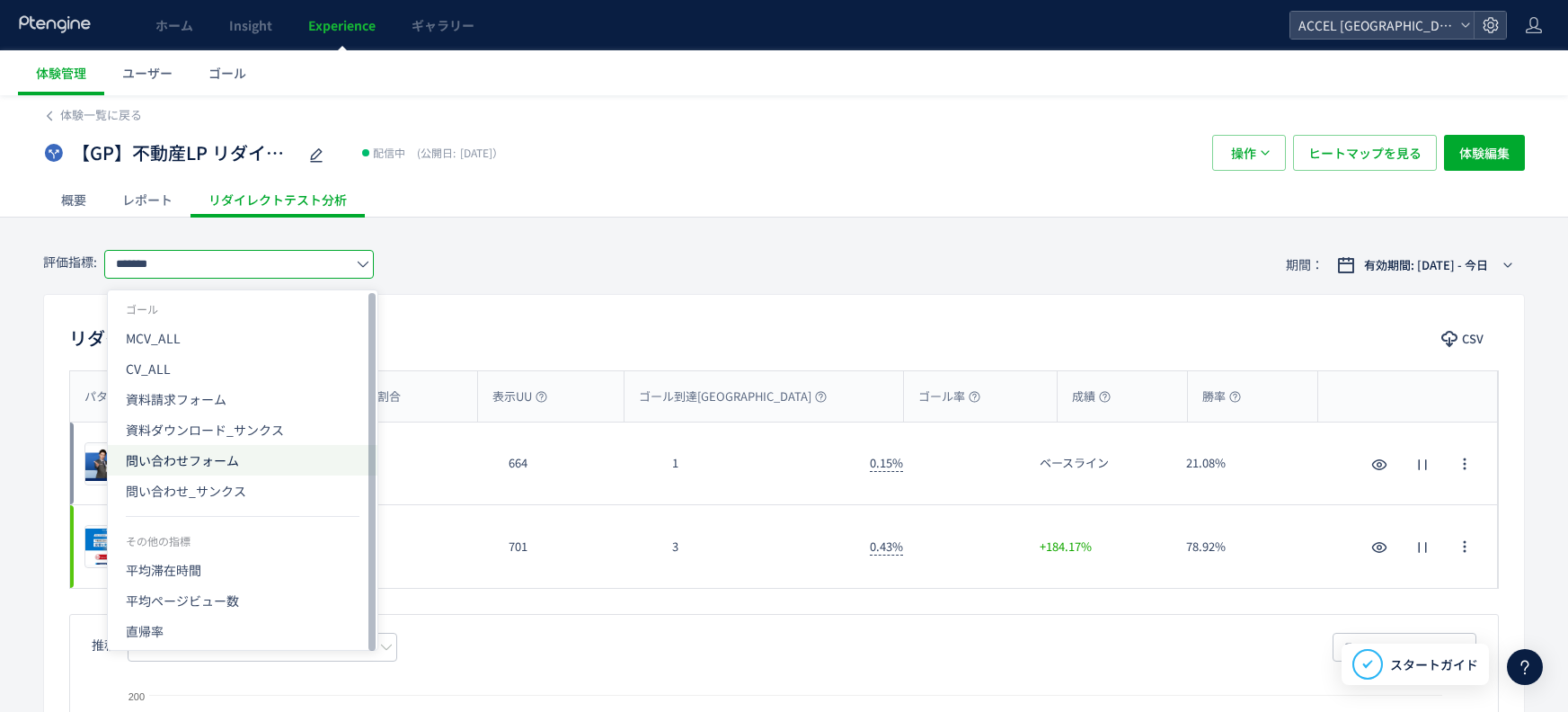 click on "問い合わせフォーム" 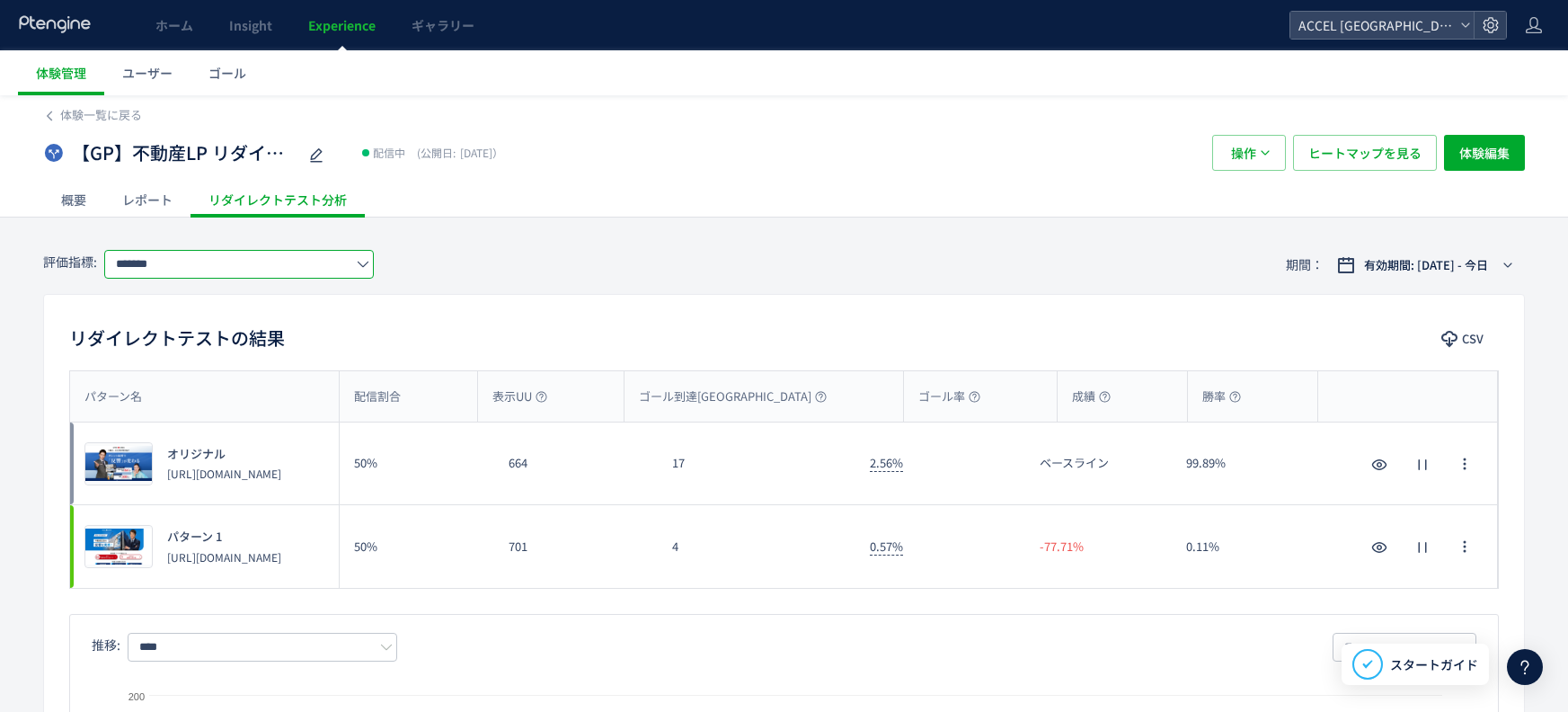click on "*******" 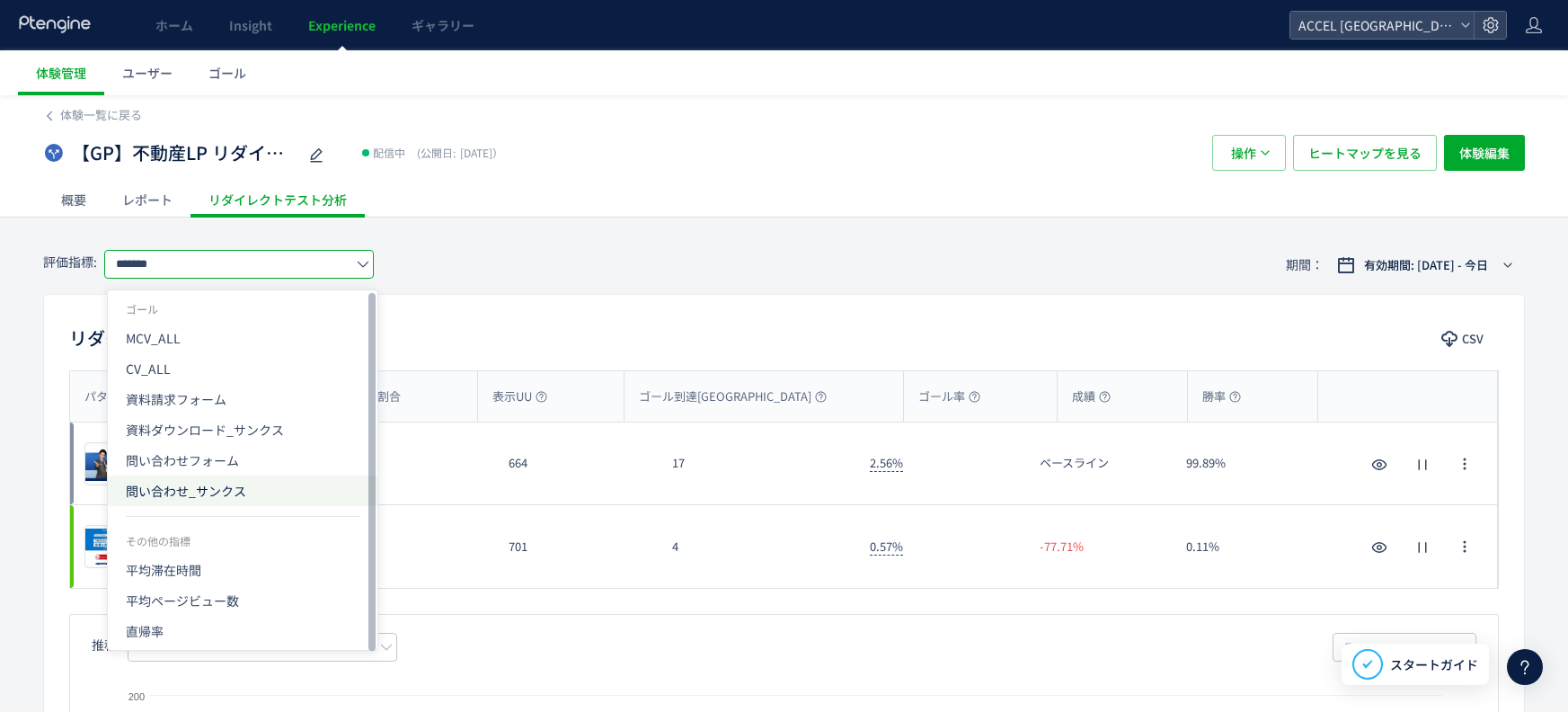 click on "問い合わせ_サンクス" 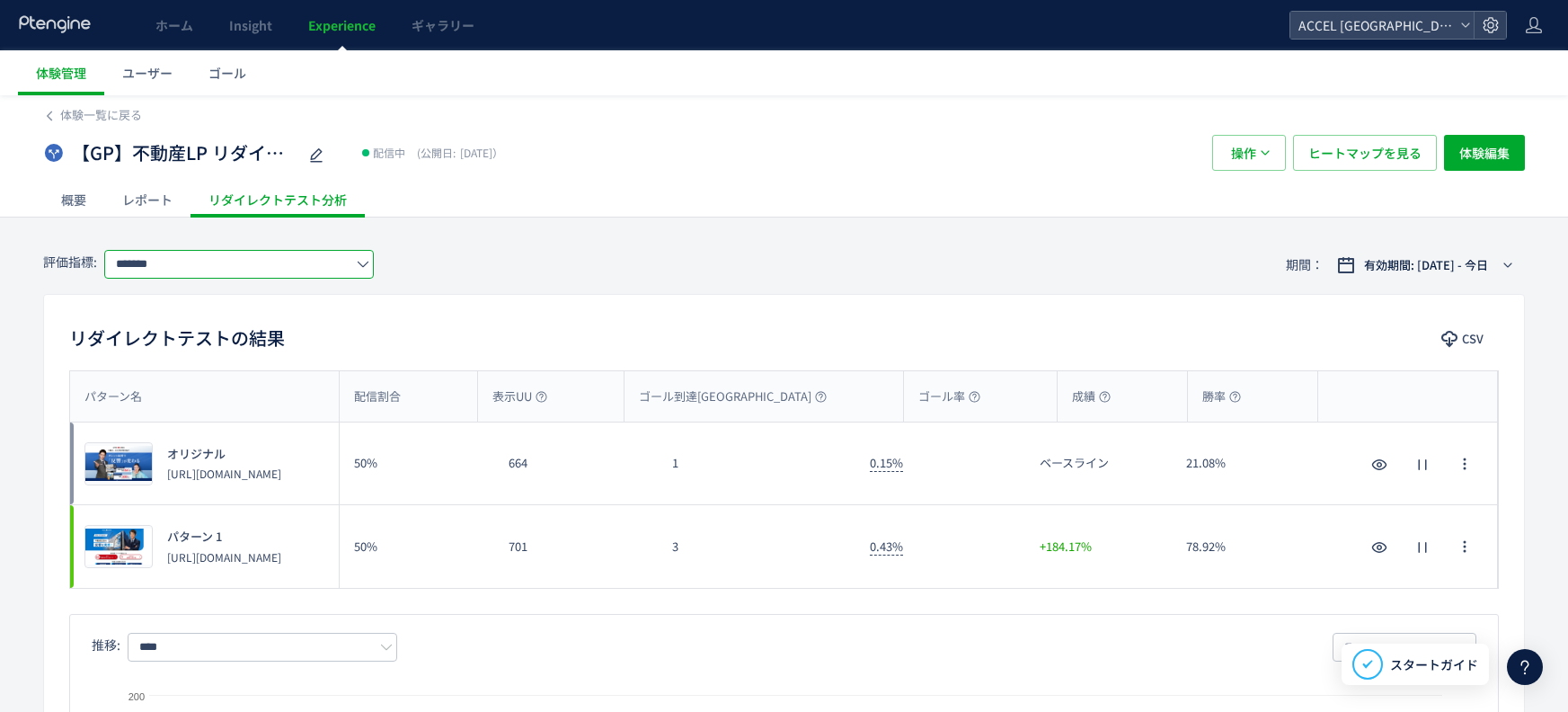 click on "*******" 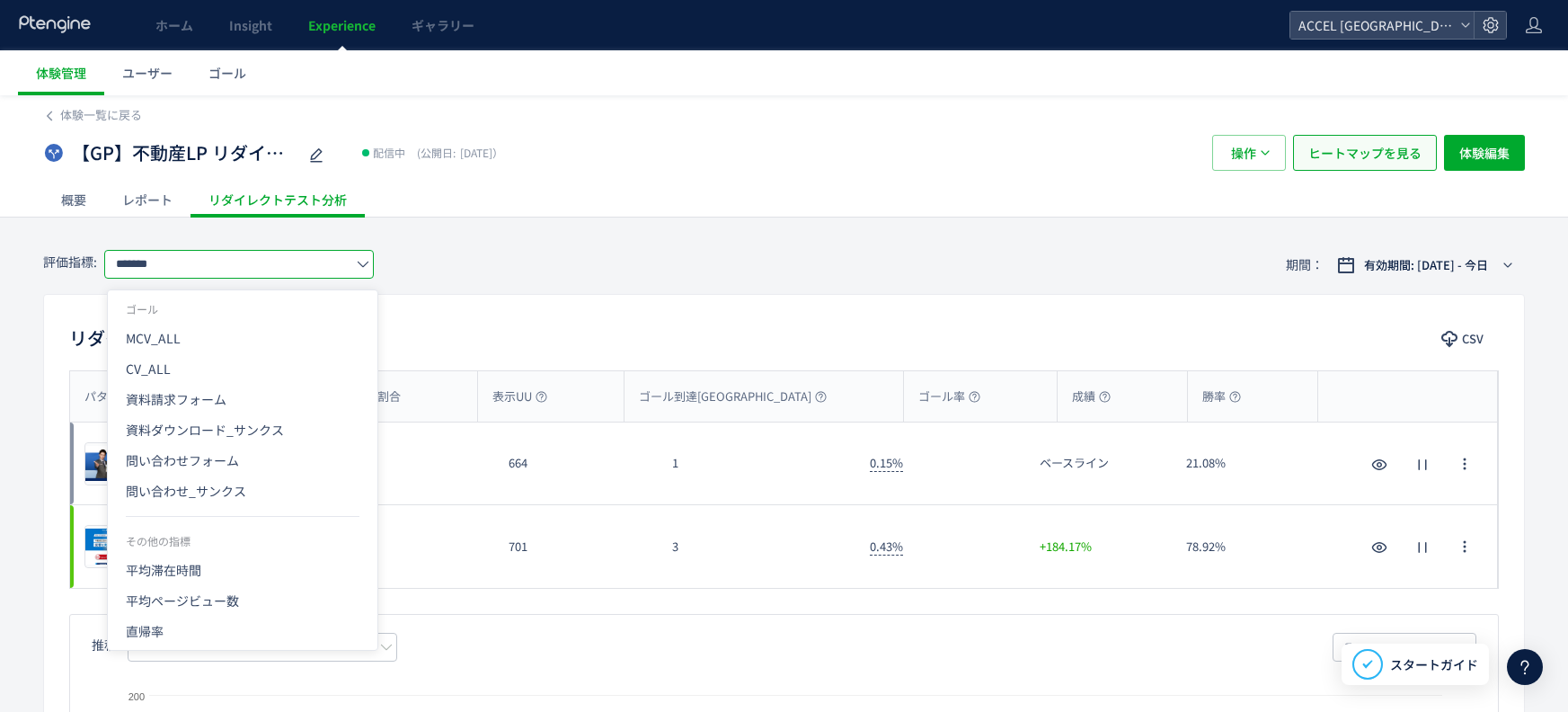 click on "ヒートマップを見る" at bounding box center (1365, 153) 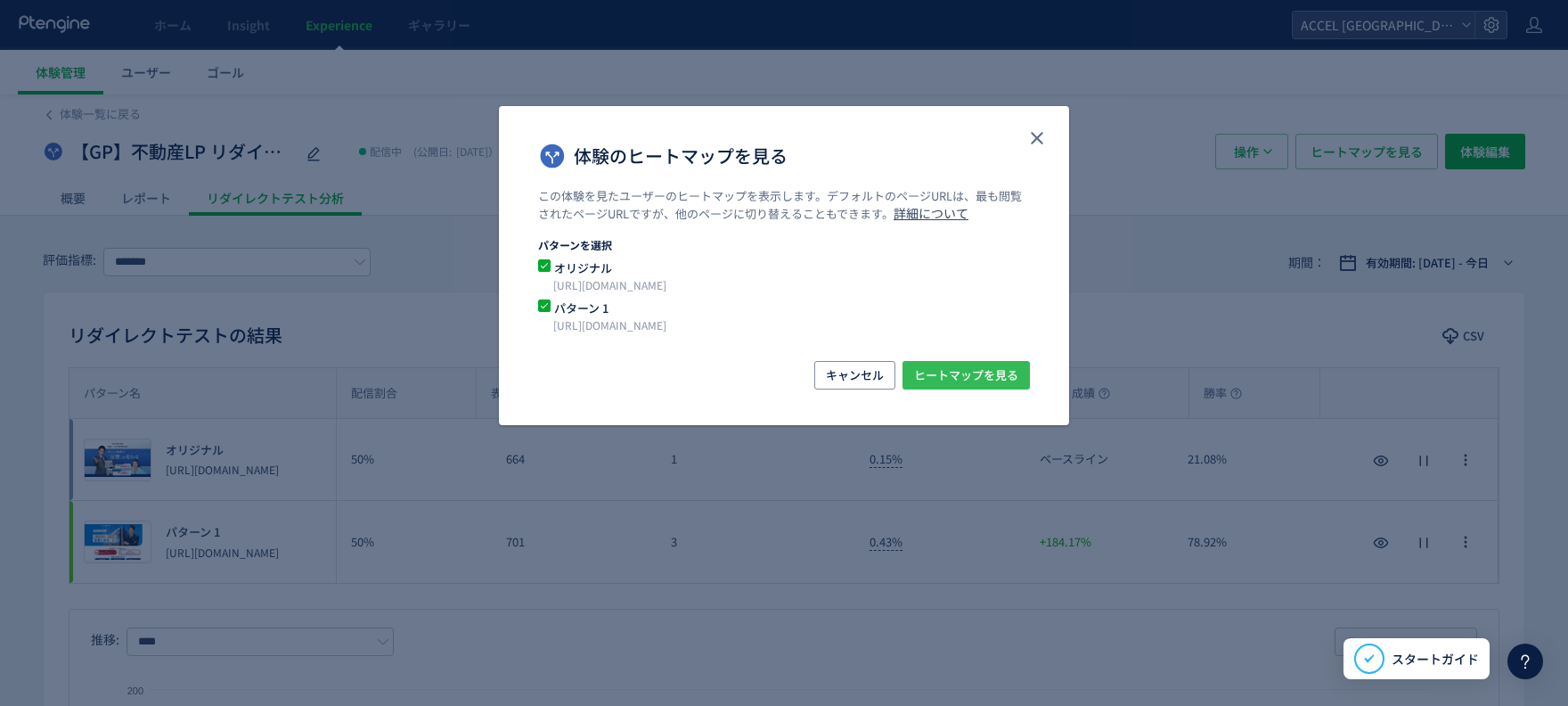 click on "ヒートマップを見る" at bounding box center (966, 375) 